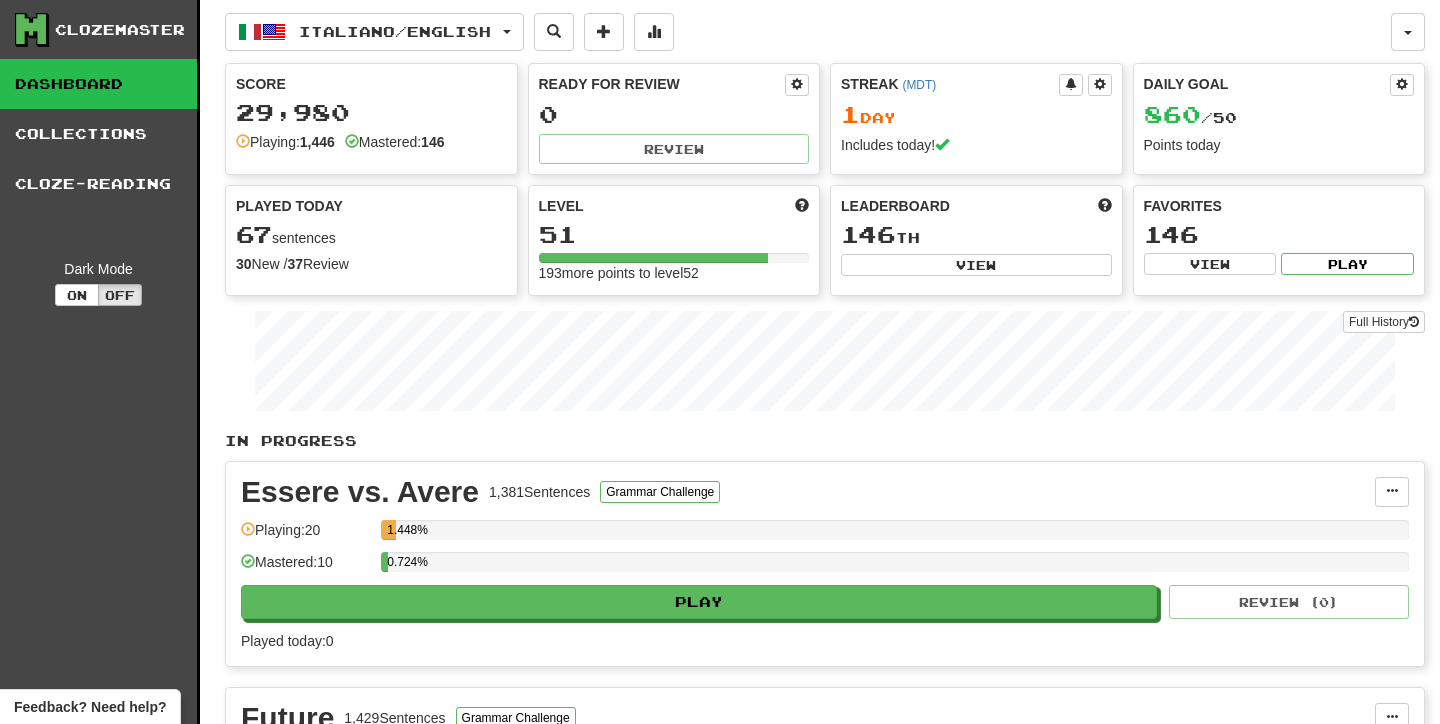 scroll, scrollTop: 948, scrollLeft: 0, axis: vertical 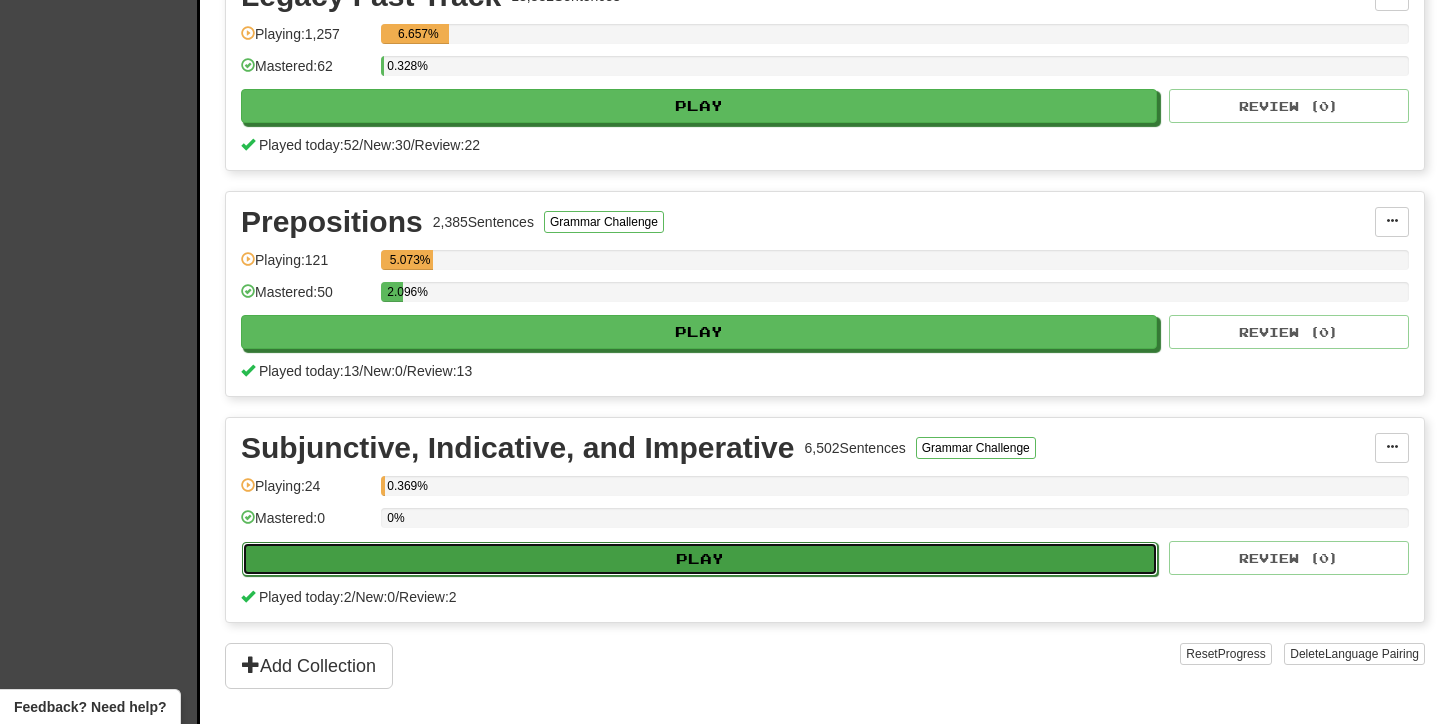 click on "Play" at bounding box center (700, 559) 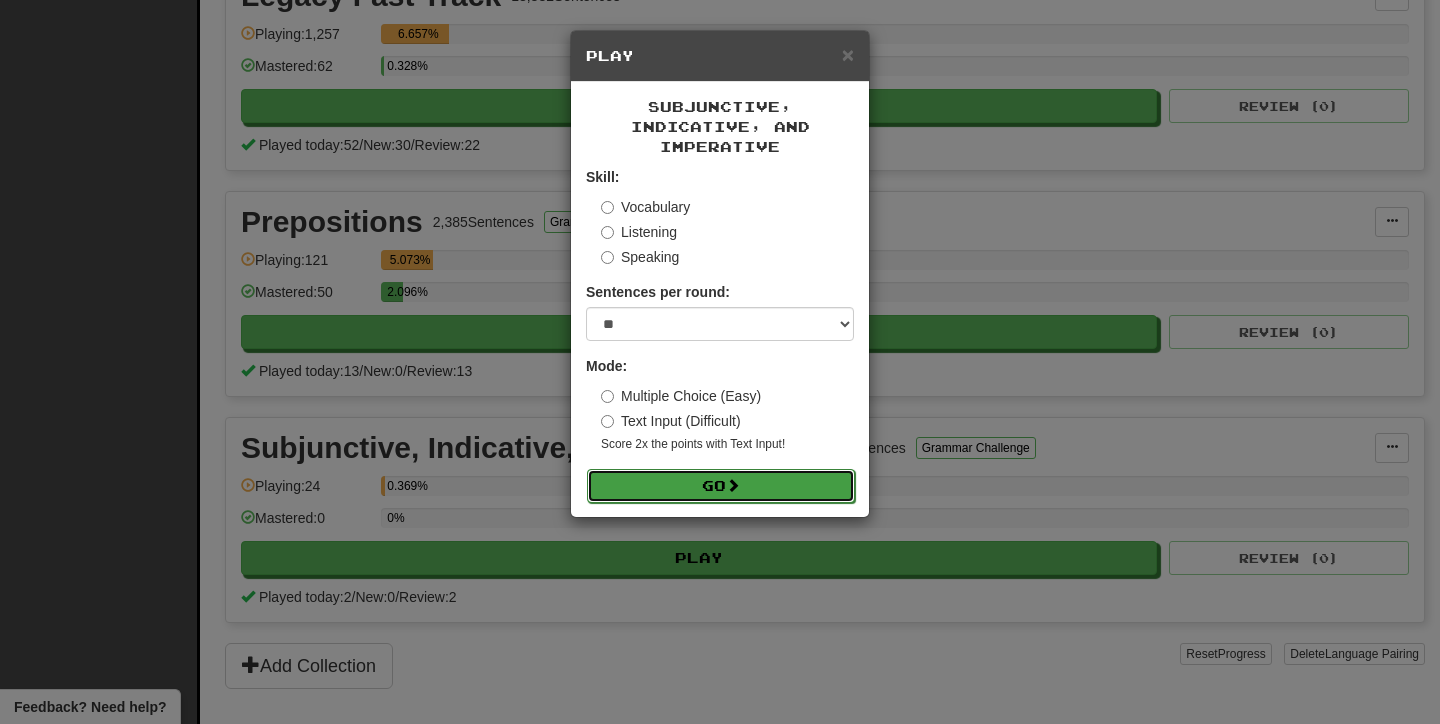 click on "Go" at bounding box center [721, 486] 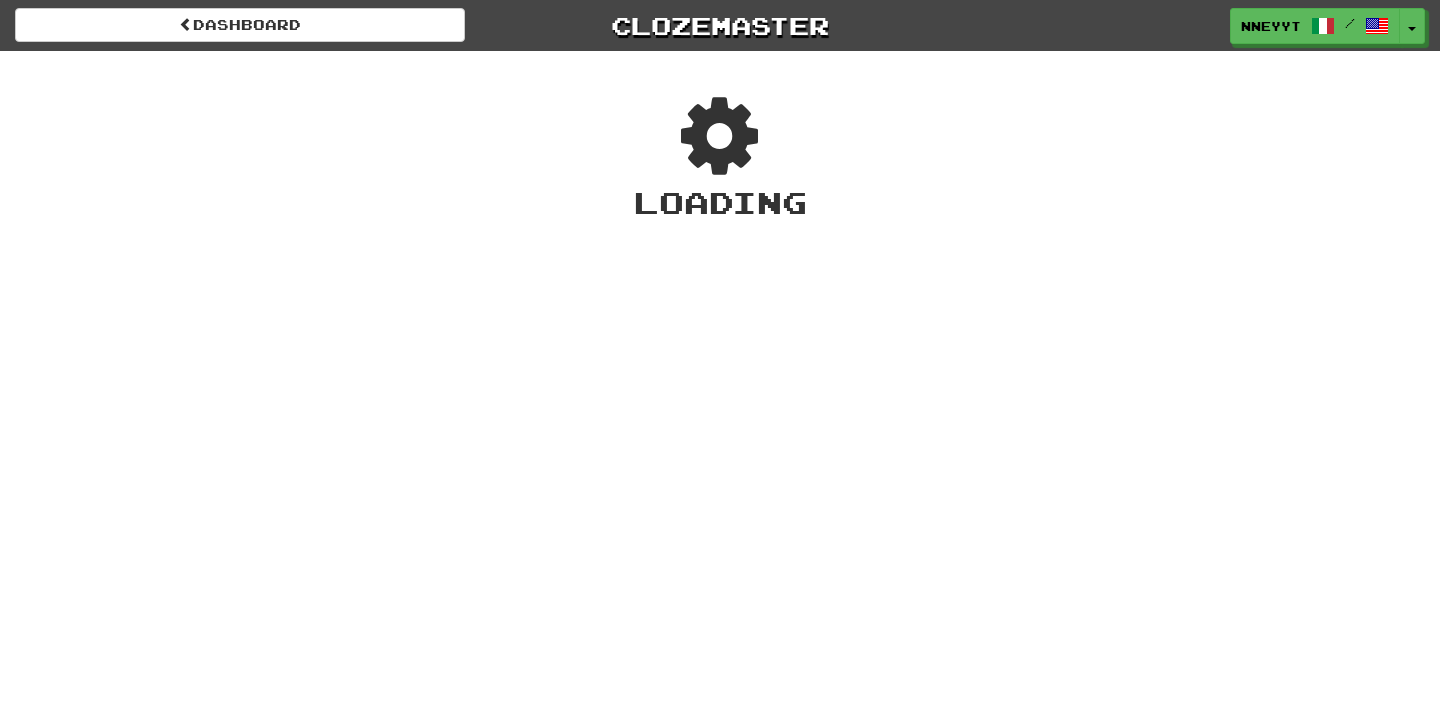 scroll, scrollTop: 0, scrollLeft: 0, axis: both 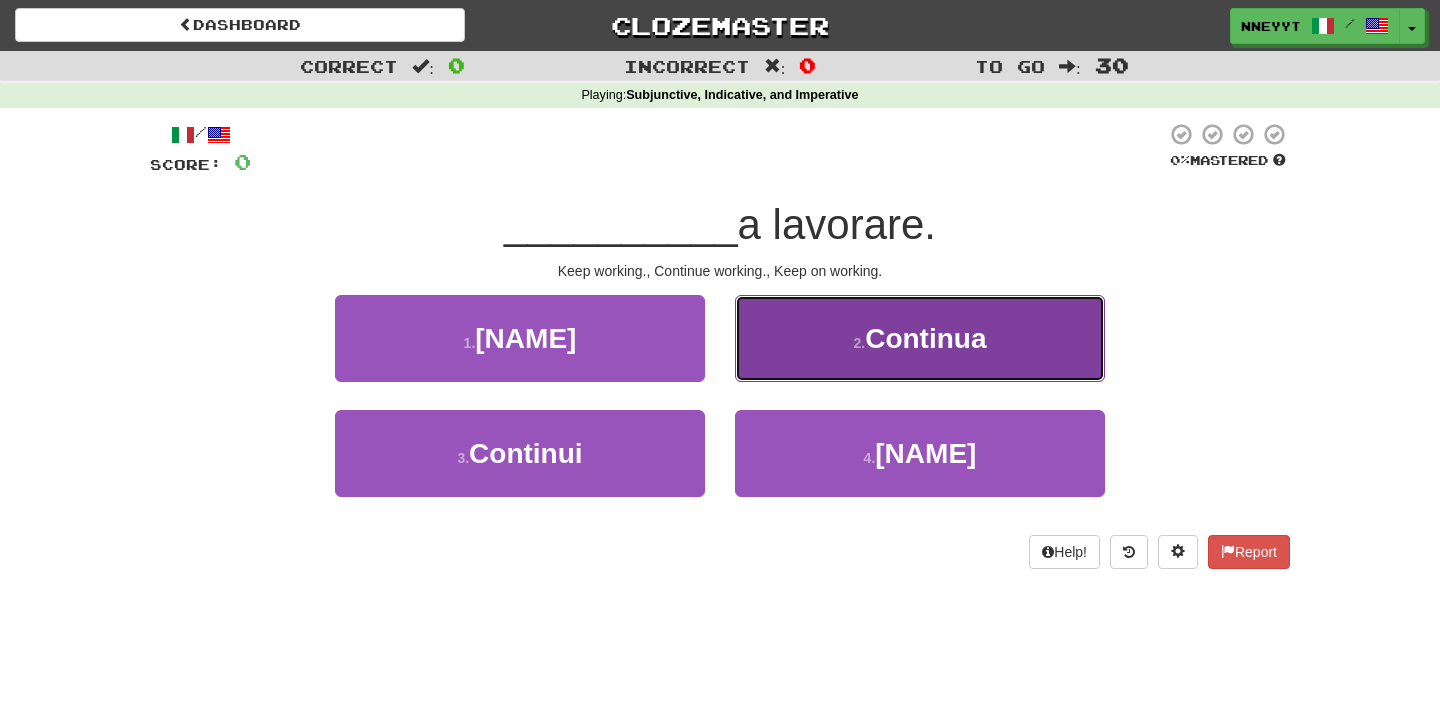 click on "[NUMBER] . [NAME]" at bounding box center (920, 338) 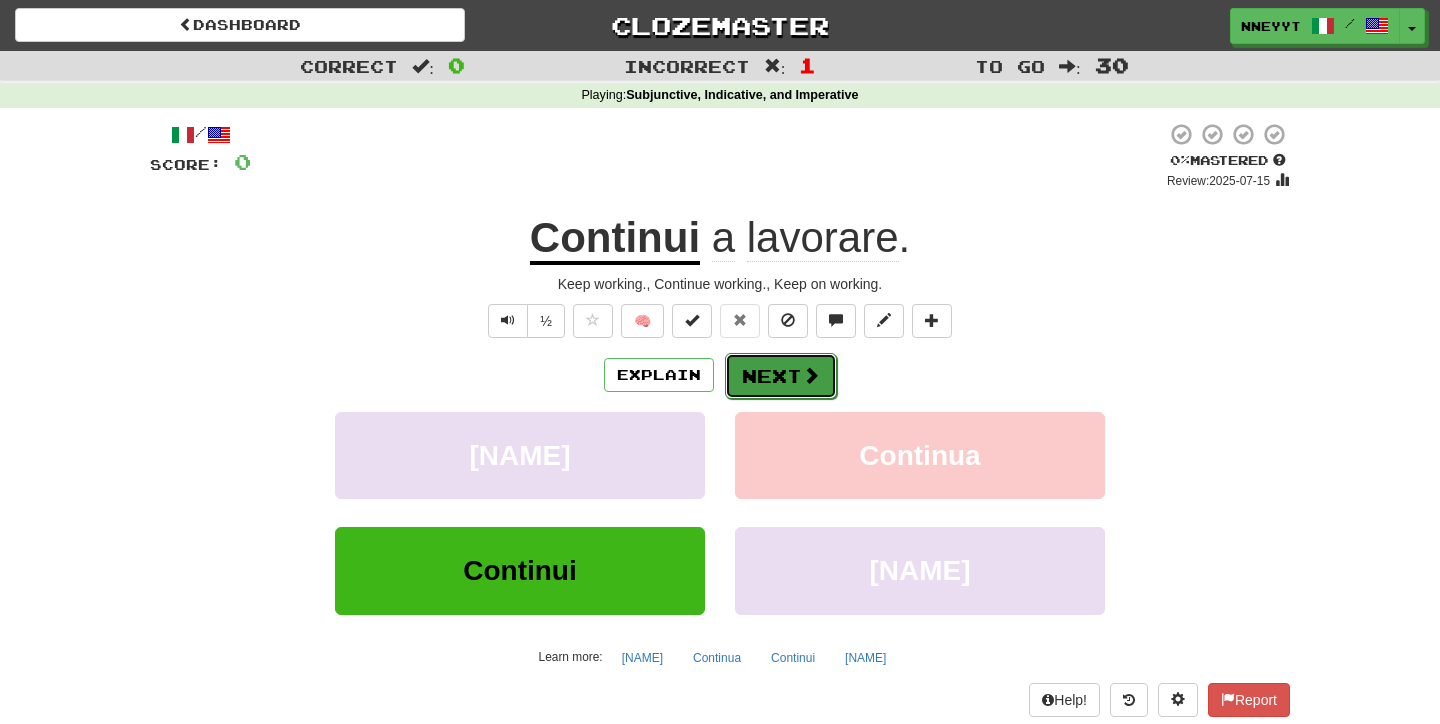click on "Next" at bounding box center (781, 376) 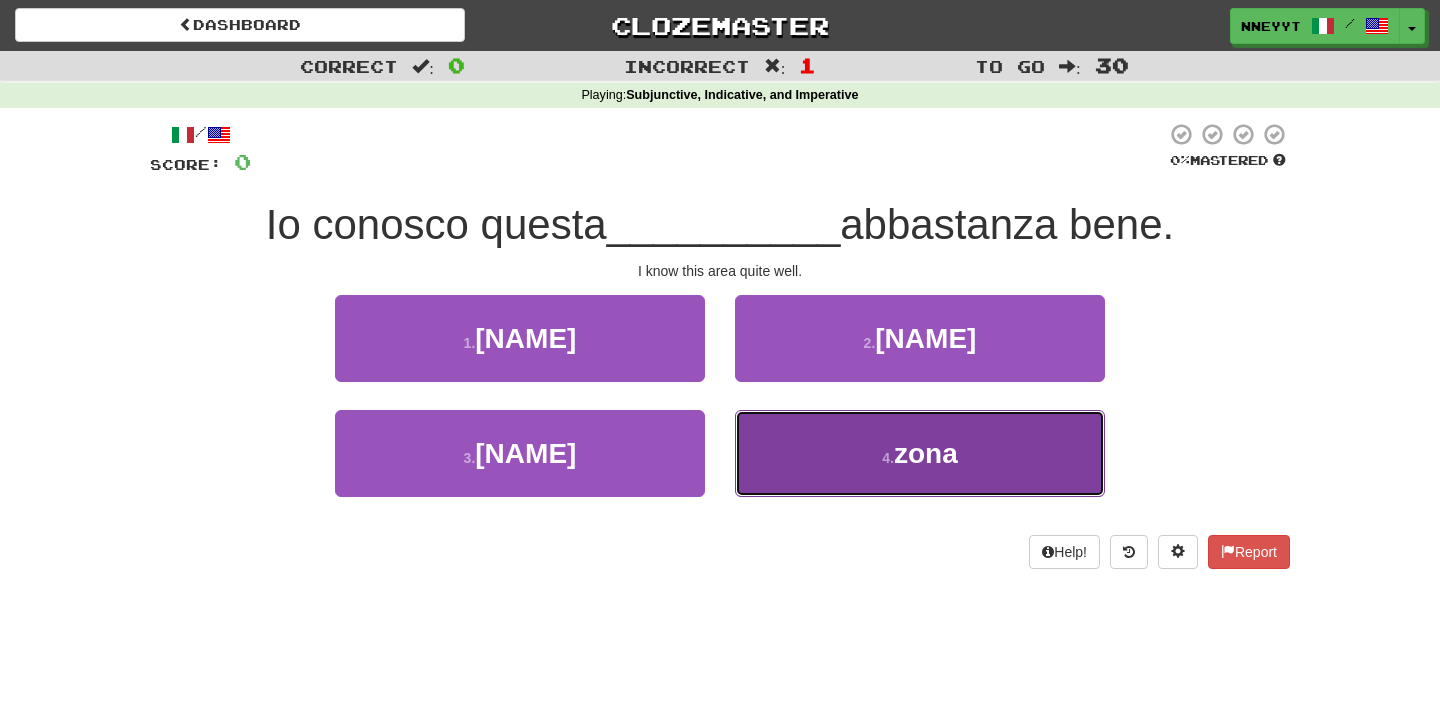 click on "4 .  zona" at bounding box center (920, 453) 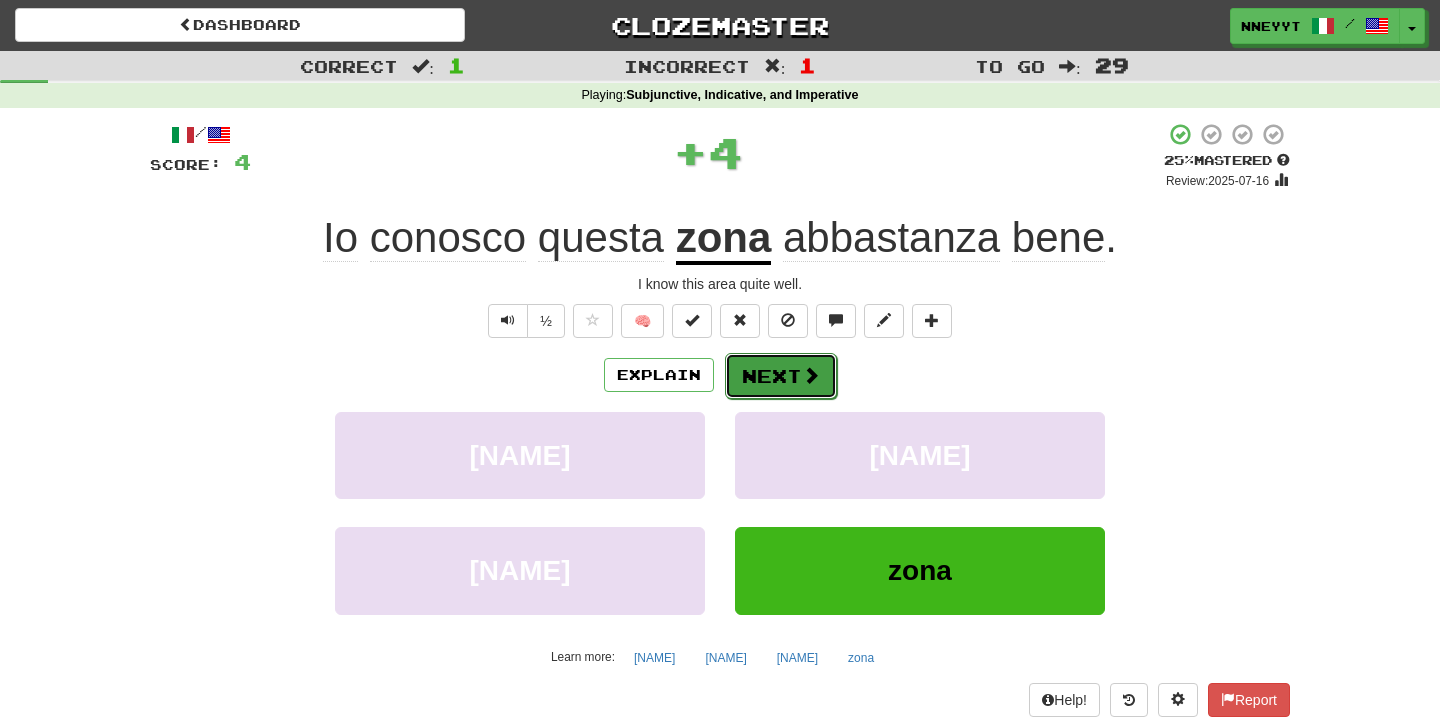 click on "Next" at bounding box center [781, 376] 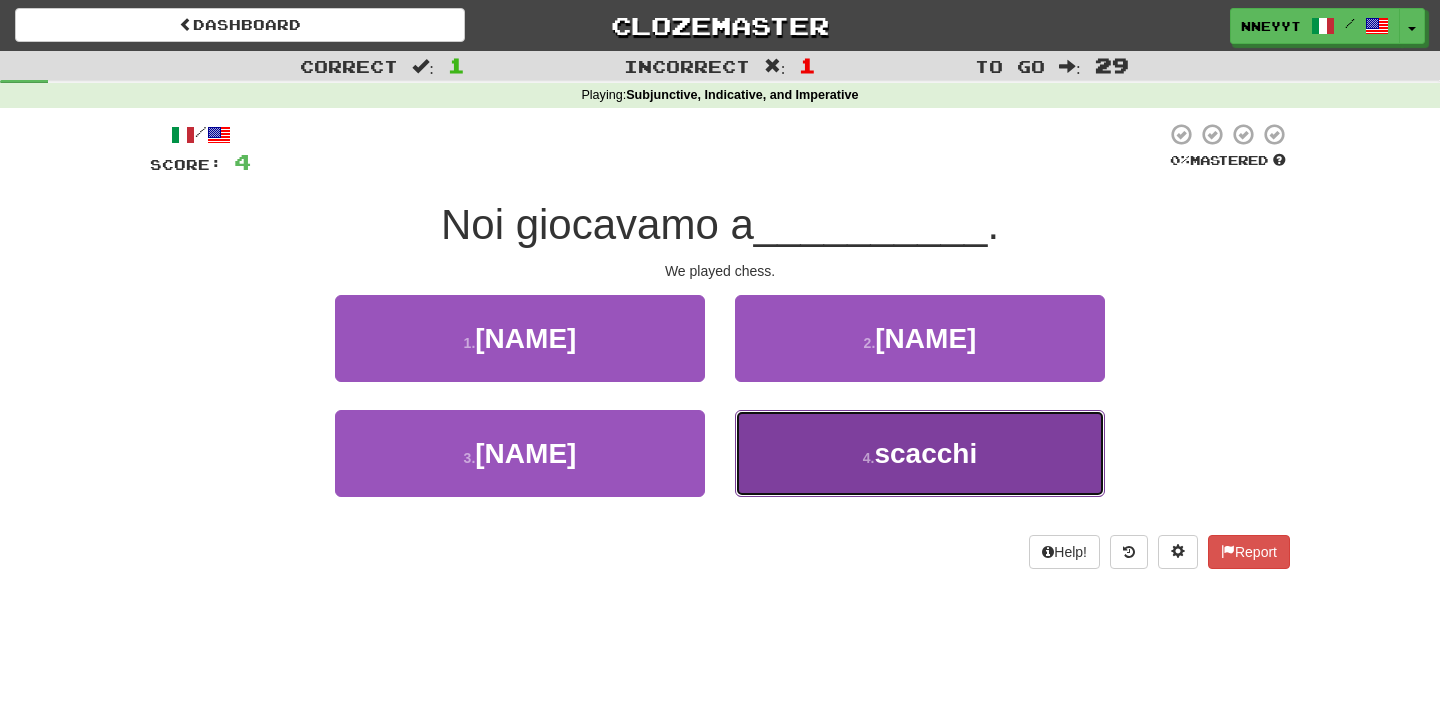 click on "4 .  scacchi" at bounding box center (920, 453) 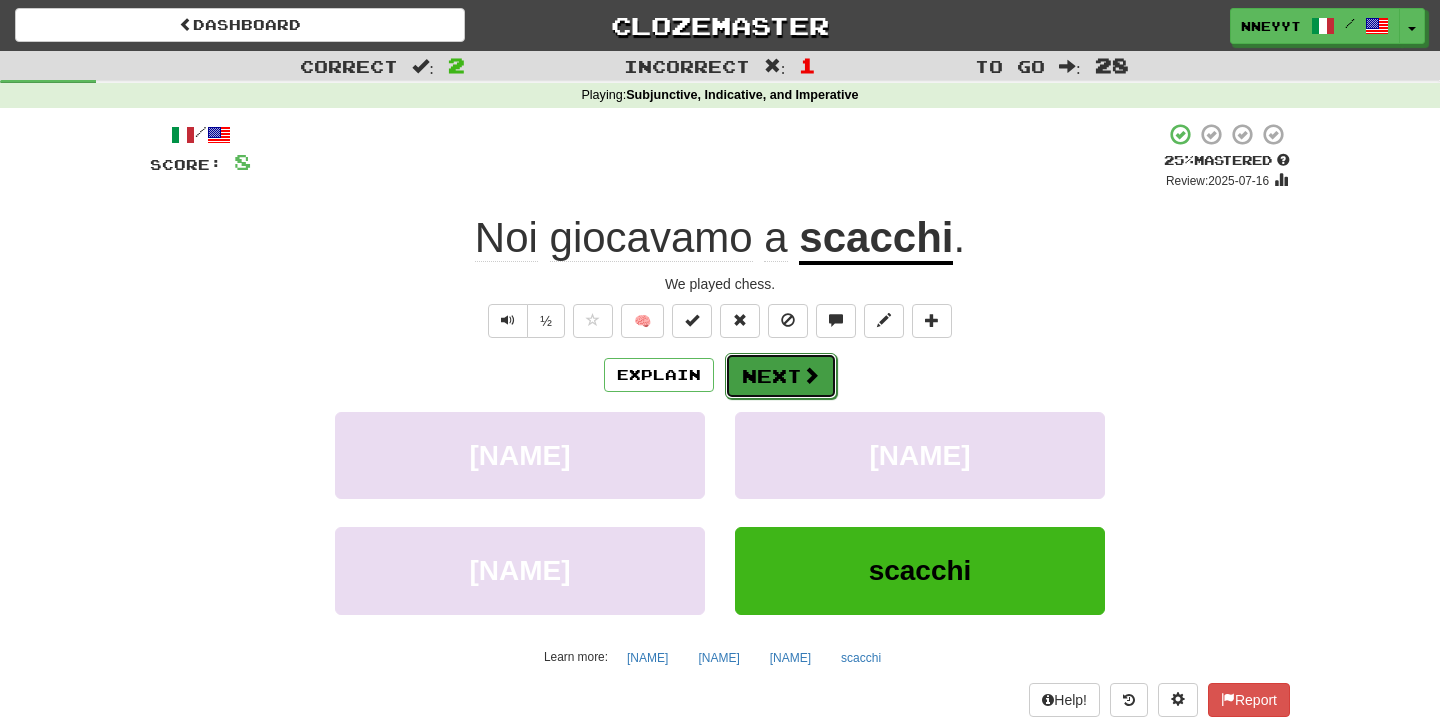 click on "Next" at bounding box center [781, 376] 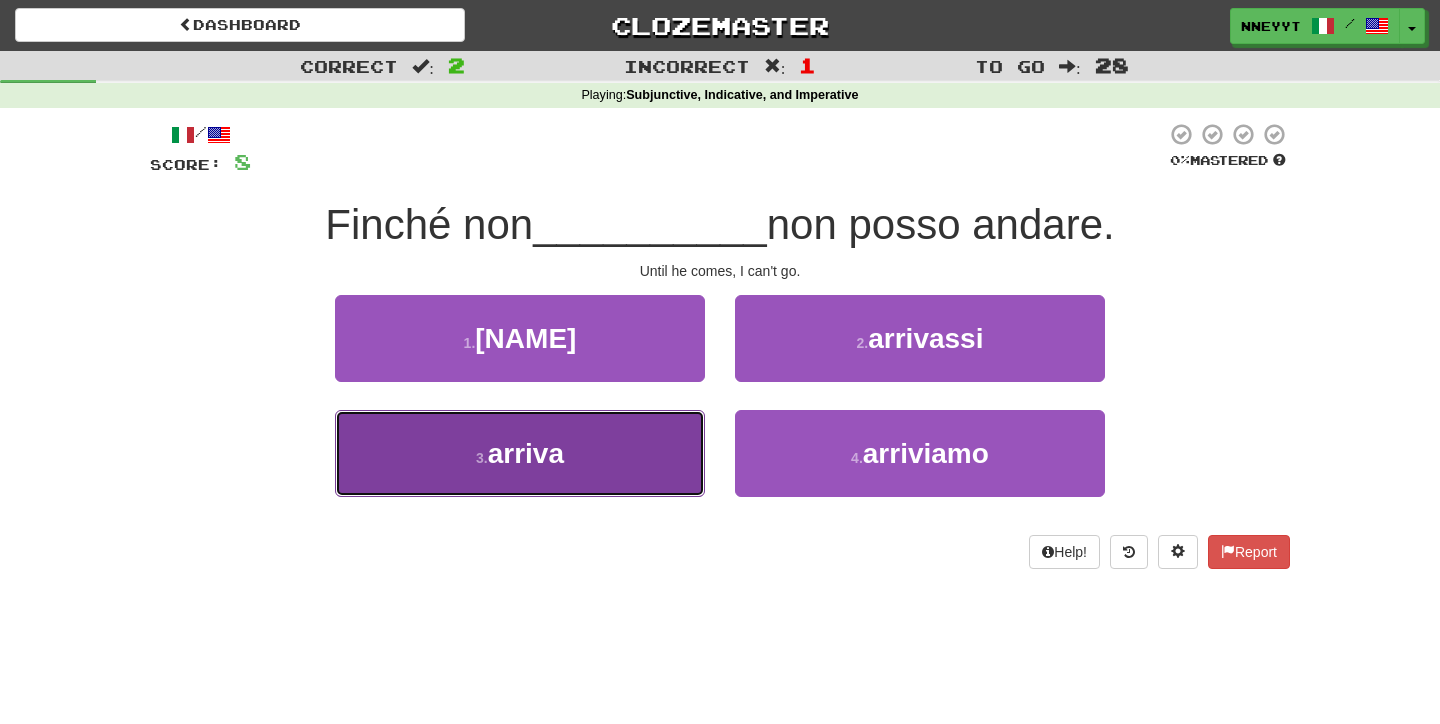 click on "[NUMBER] . [NAME]" at bounding box center (520, 453) 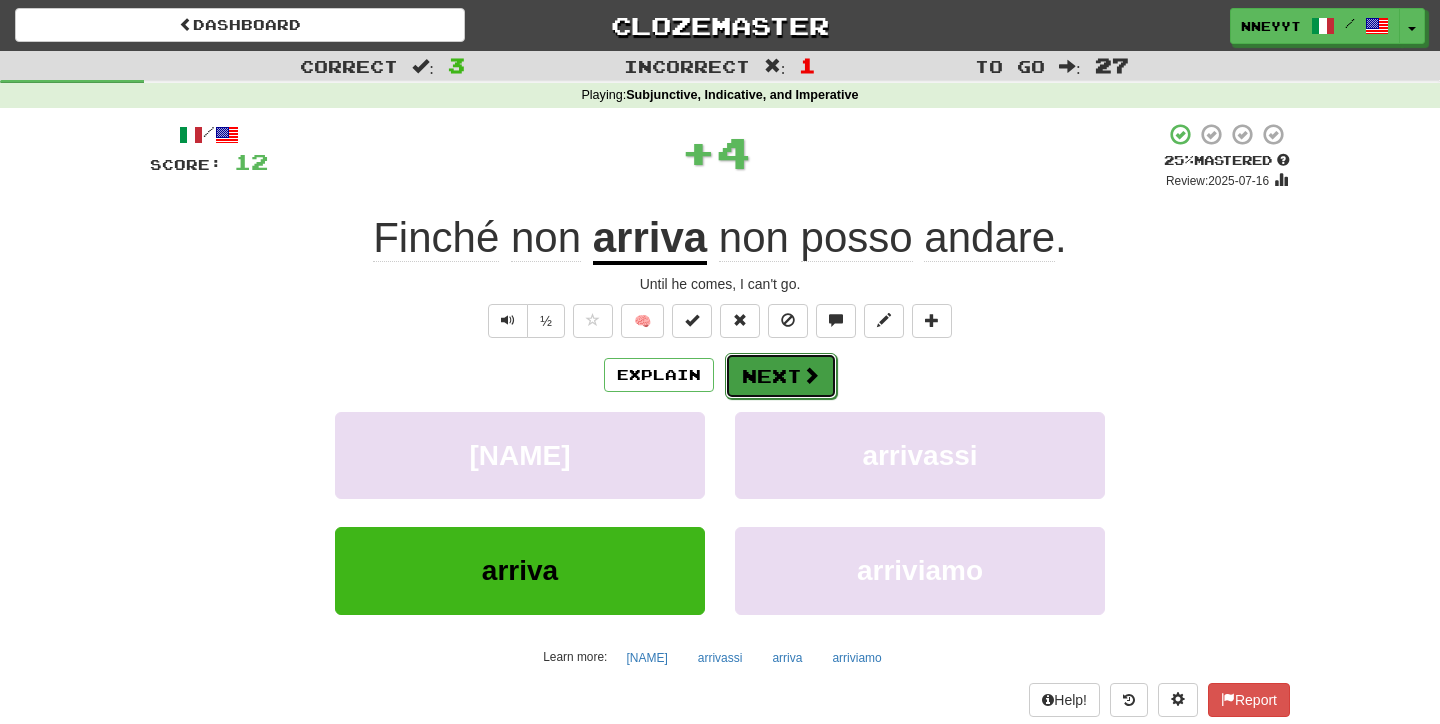 click on "Next" at bounding box center [781, 376] 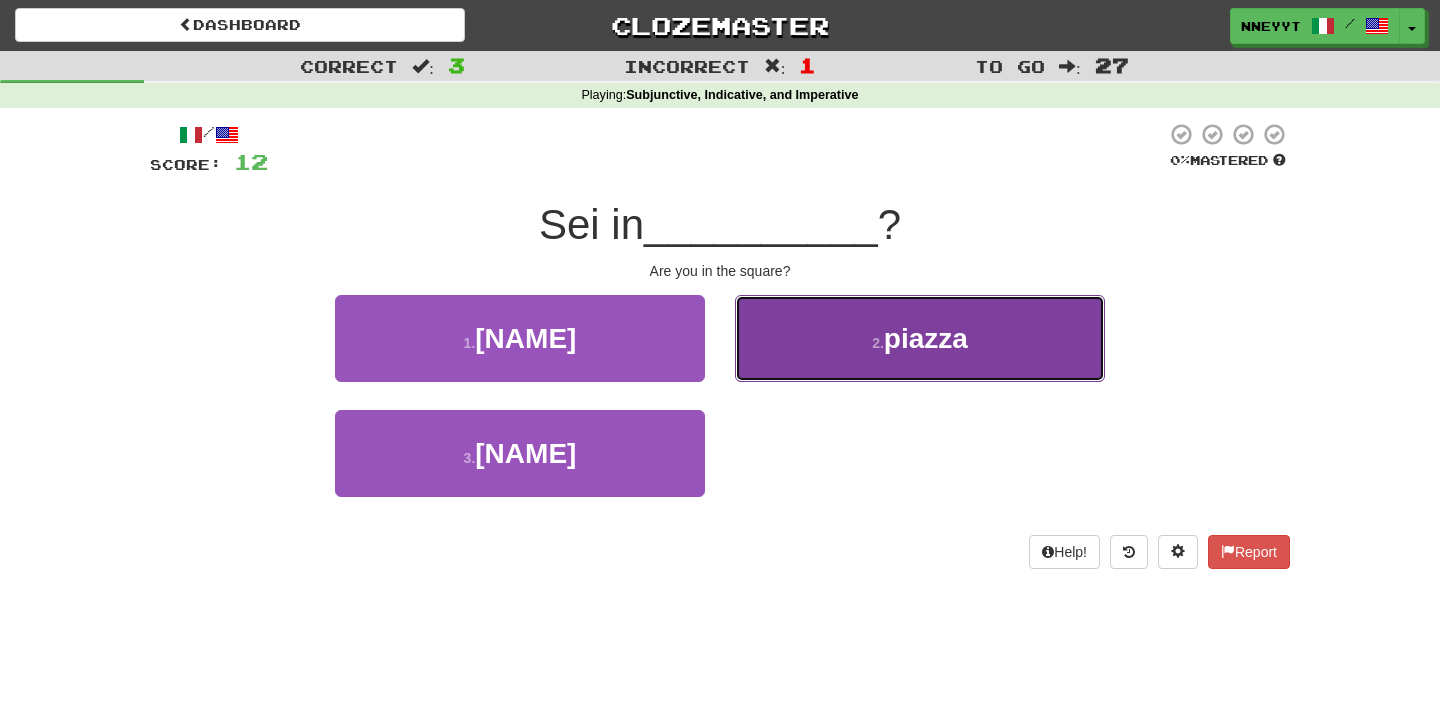 click on "[NUMBER] . [NAME]" at bounding box center (920, 338) 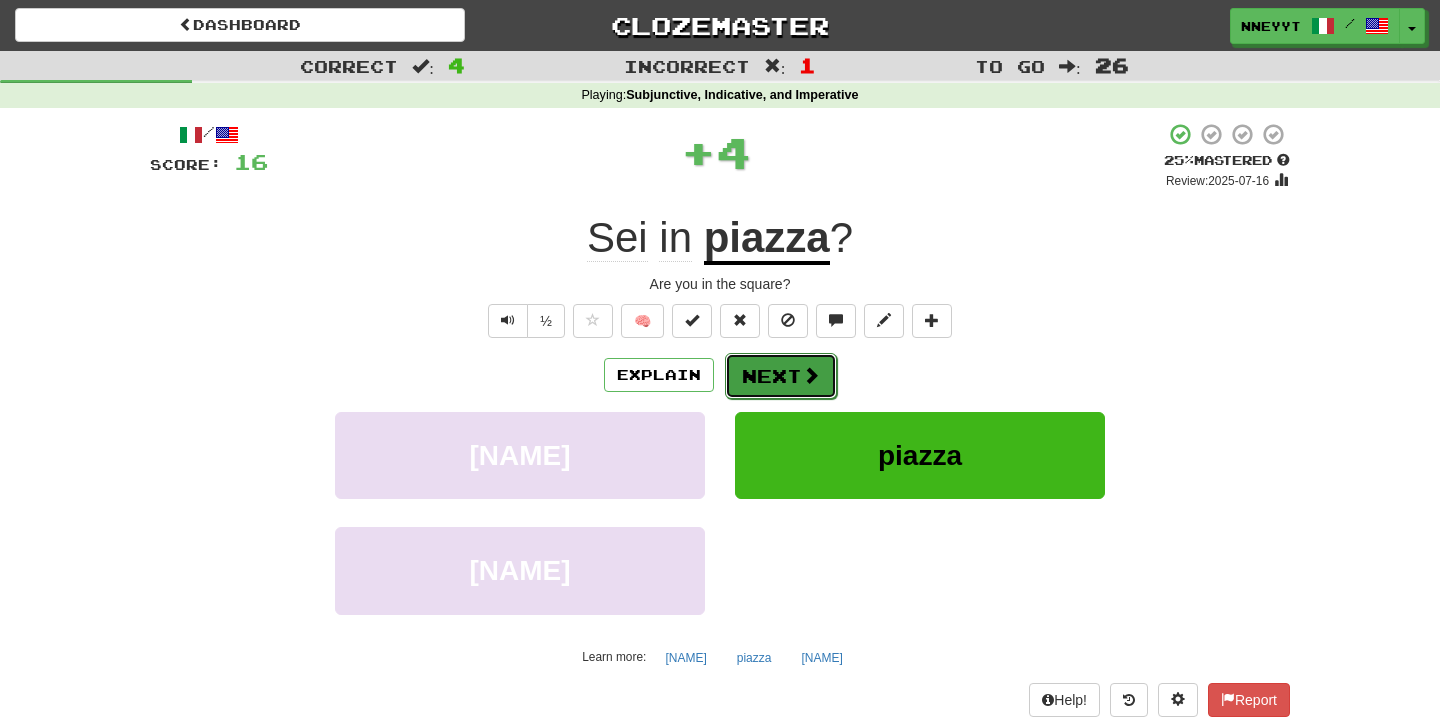 click on "Next" at bounding box center (781, 376) 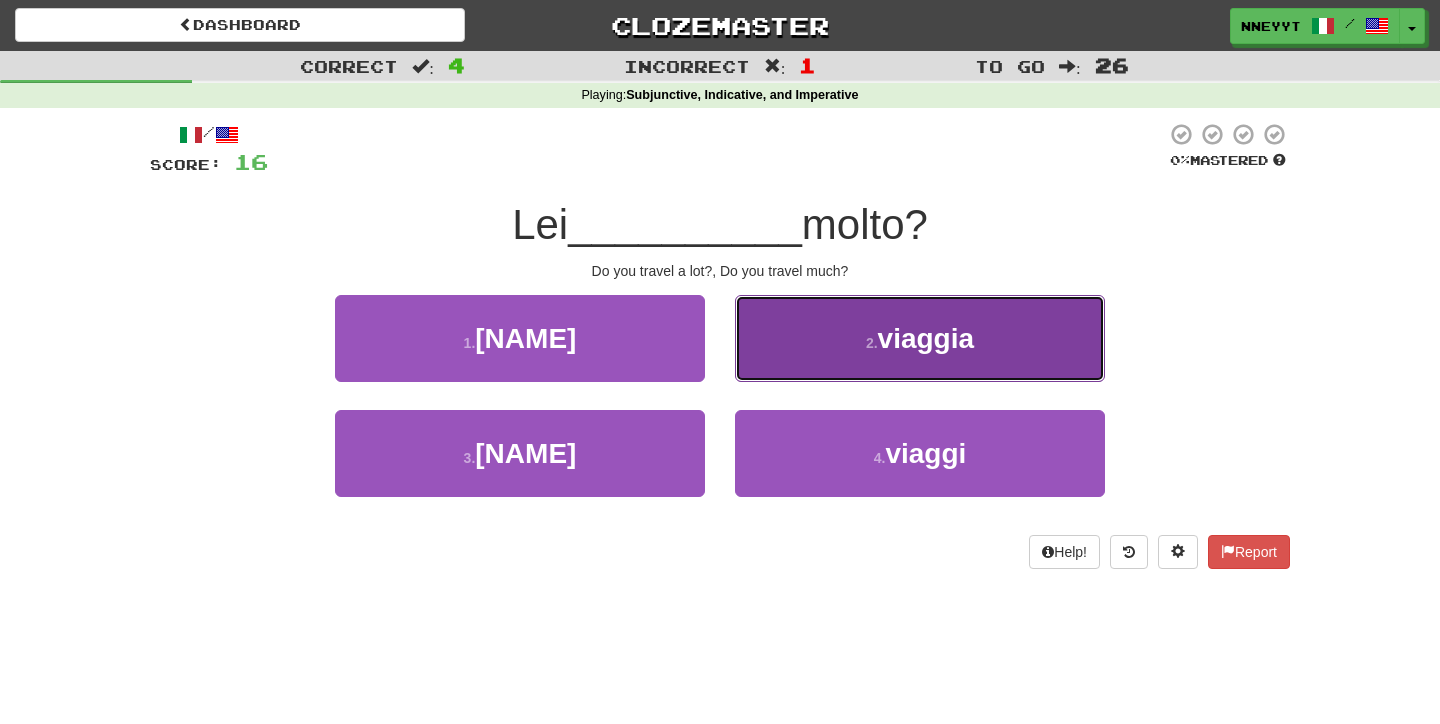 click on "[NUMBER] . [NAME]" at bounding box center (920, 338) 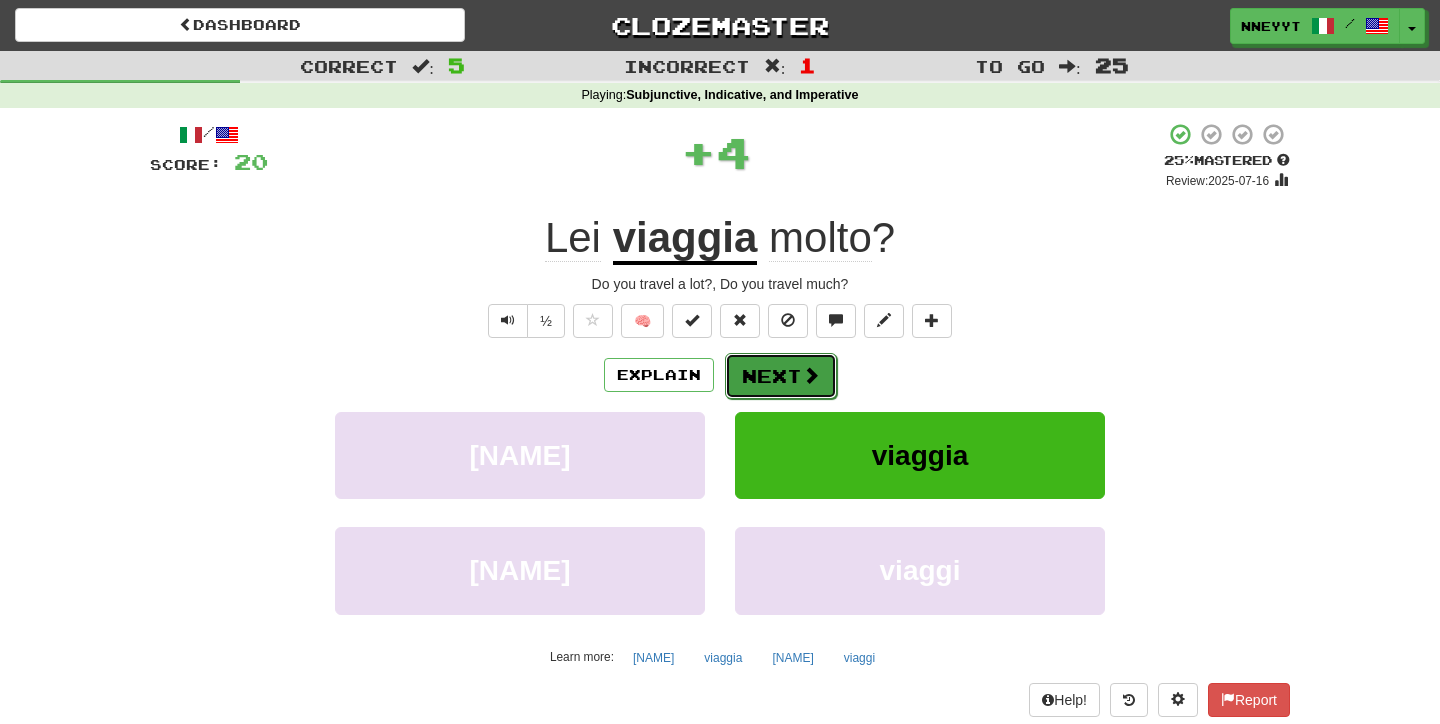 click on "Next" at bounding box center (781, 376) 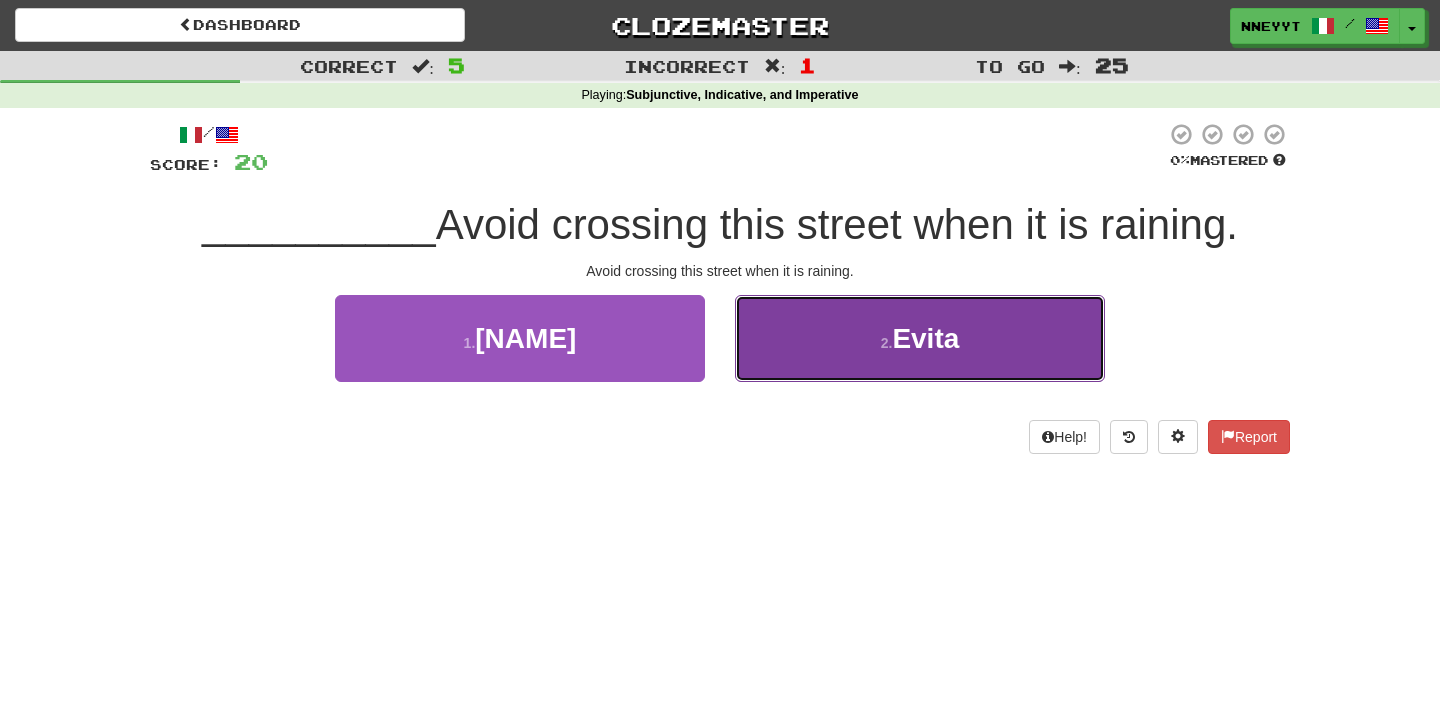 click on "[NUMBER] . [NAME]" at bounding box center [920, 338] 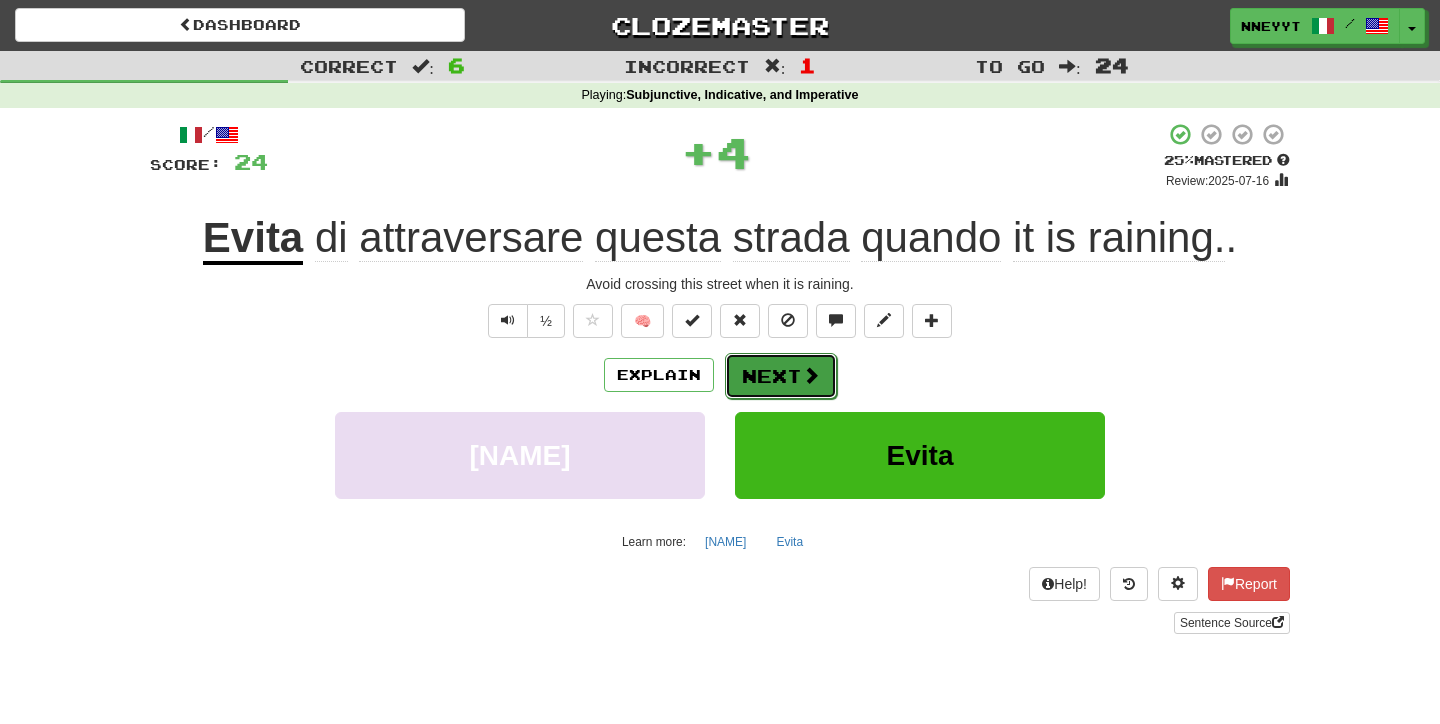 click on "Next" at bounding box center [781, 376] 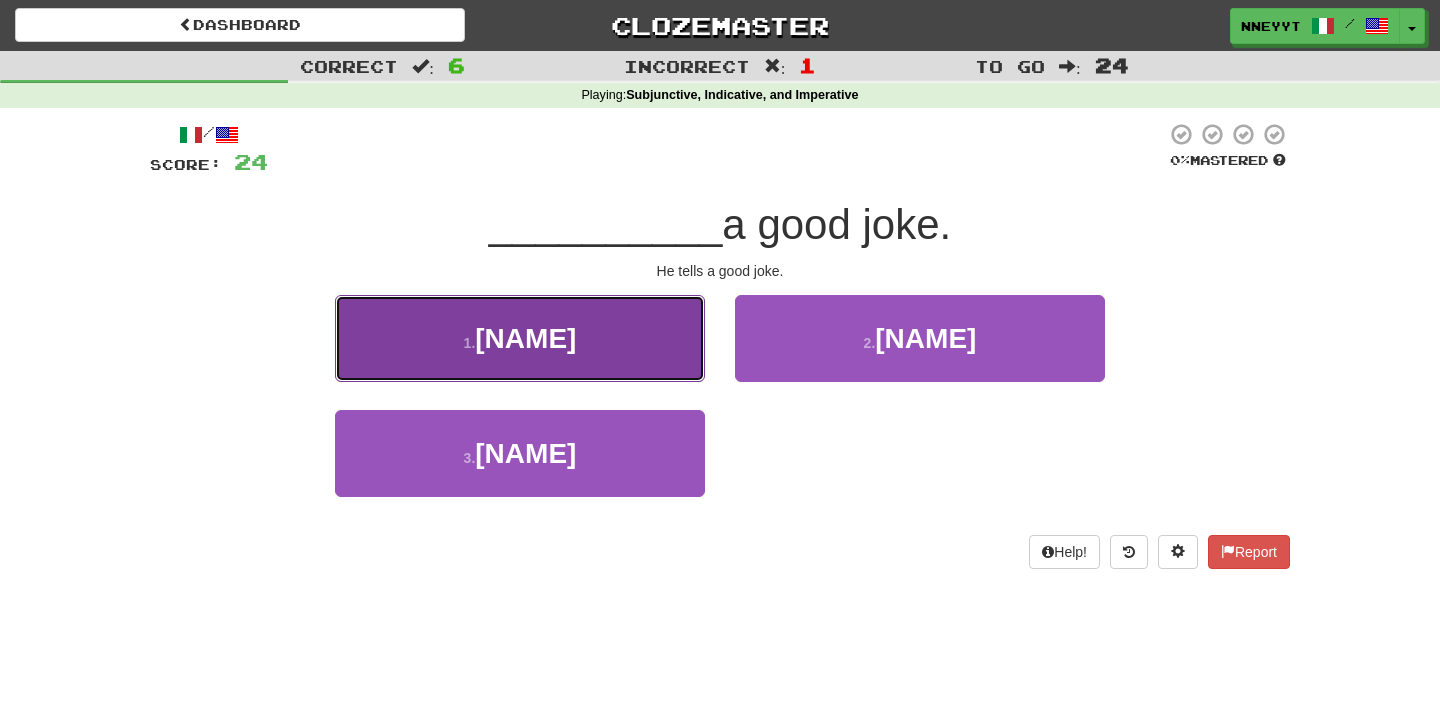 click on "[NUMBER] . [NAME]" at bounding box center (520, 338) 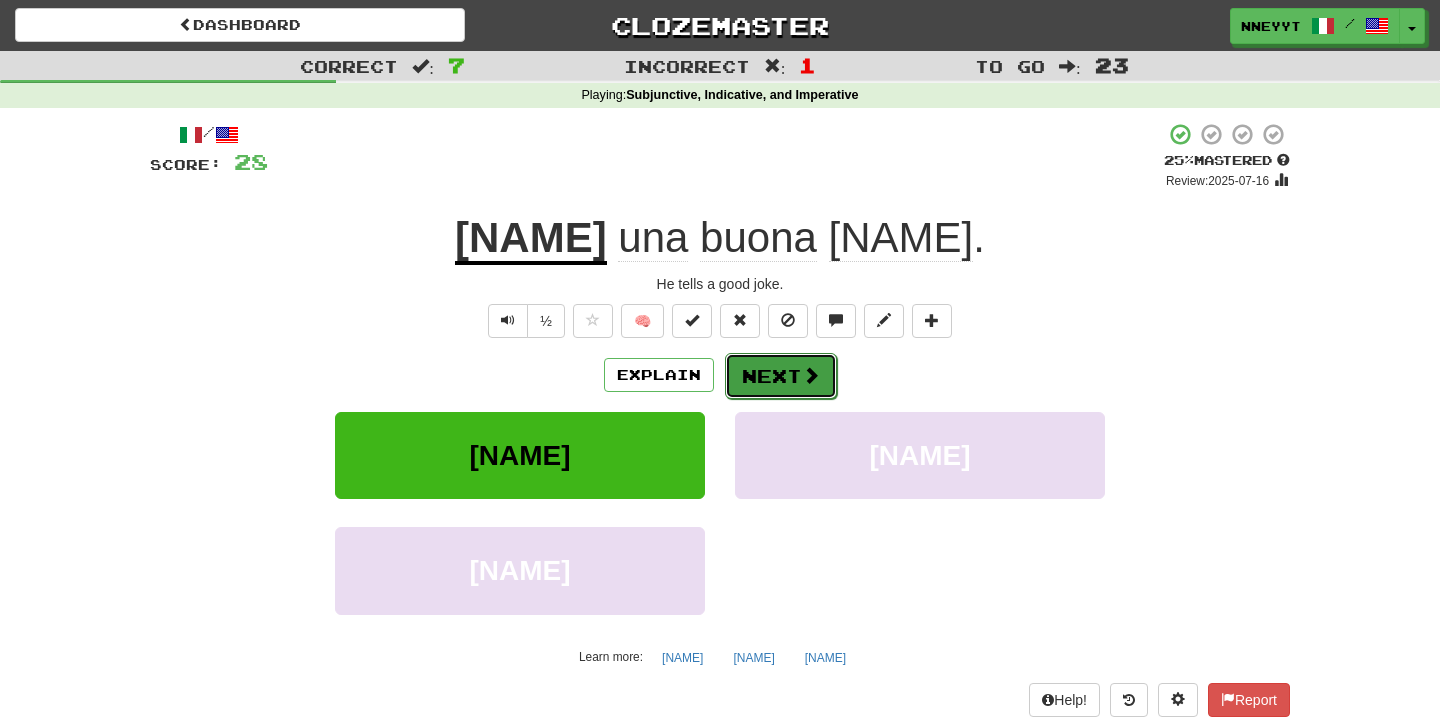 click on "Next" at bounding box center (781, 376) 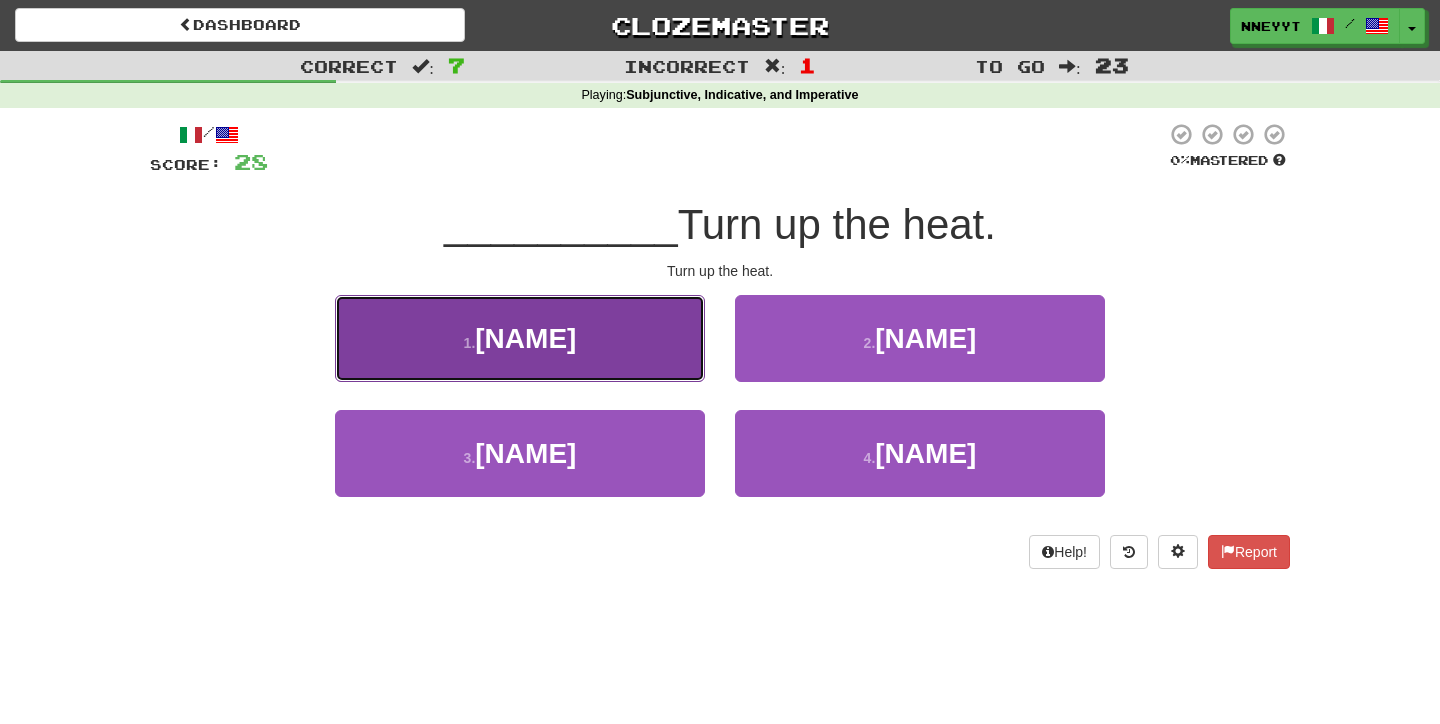 click on "[NUMBER] . [NAME]" at bounding box center [520, 338] 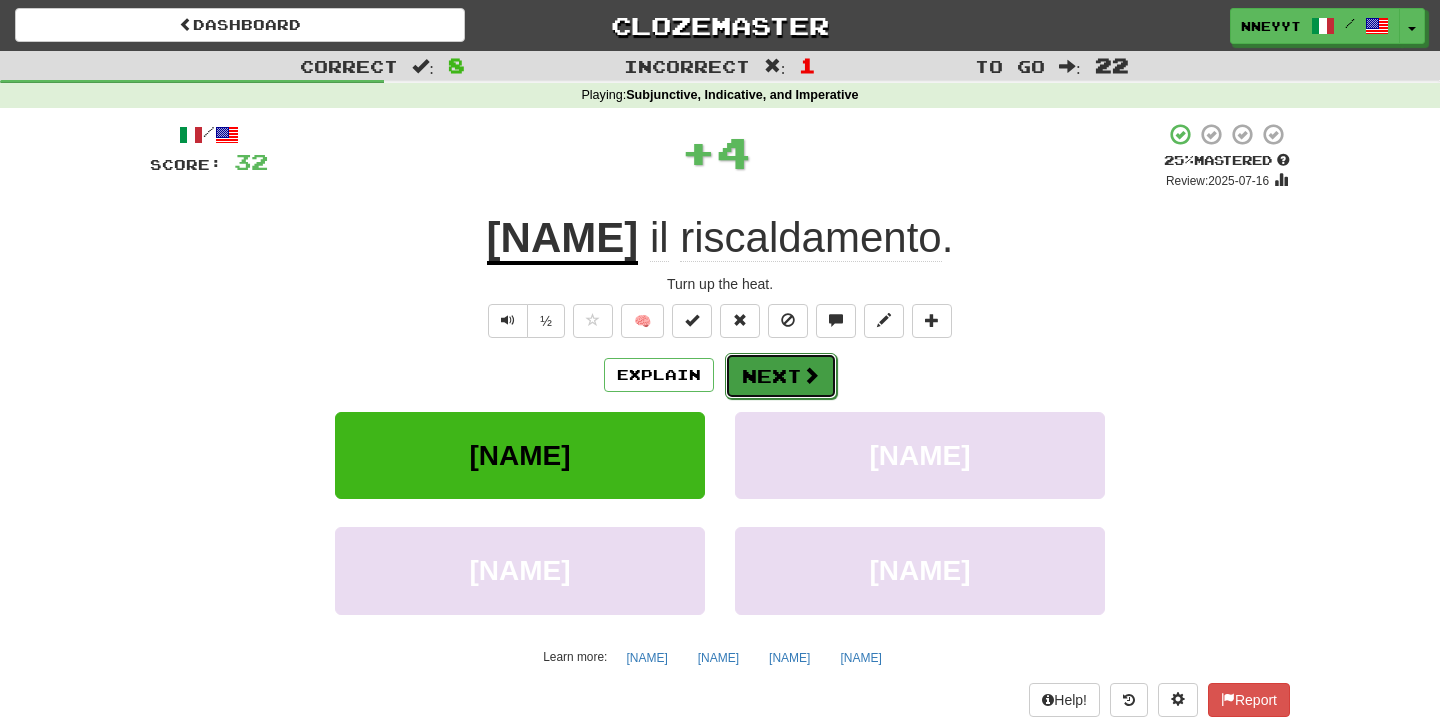 click on "Next" at bounding box center [781, 376] 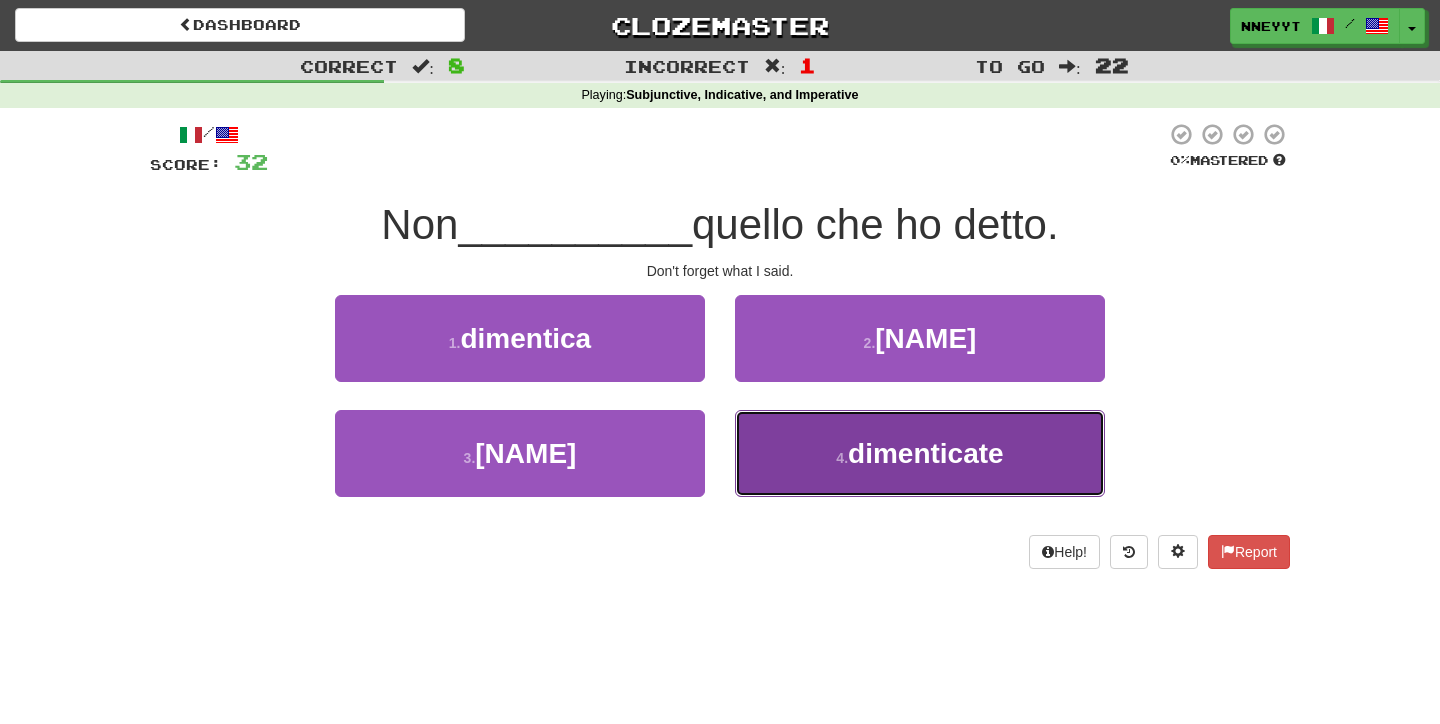 click on "[NUMBER] . [NAME]" at bounding box center [920, 453] 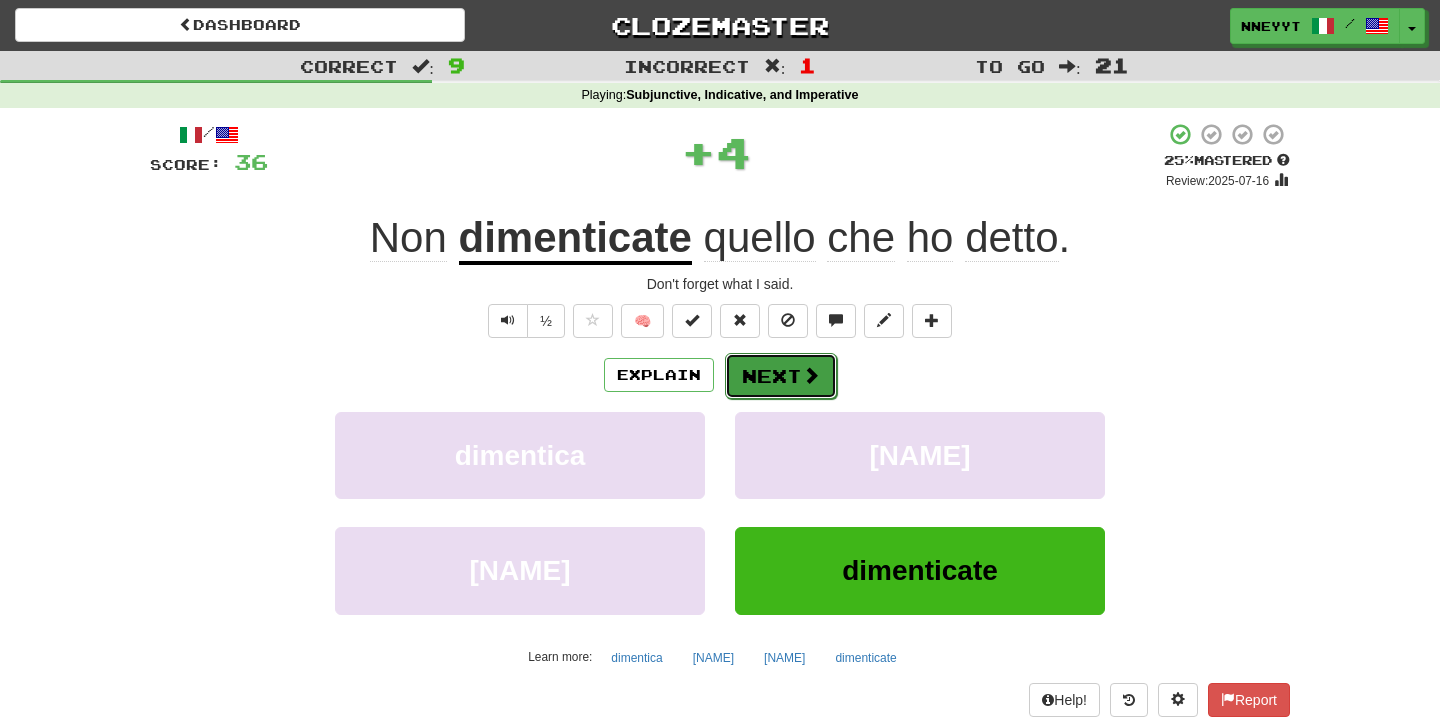 click on "Next" at bounding box center (781, 376) 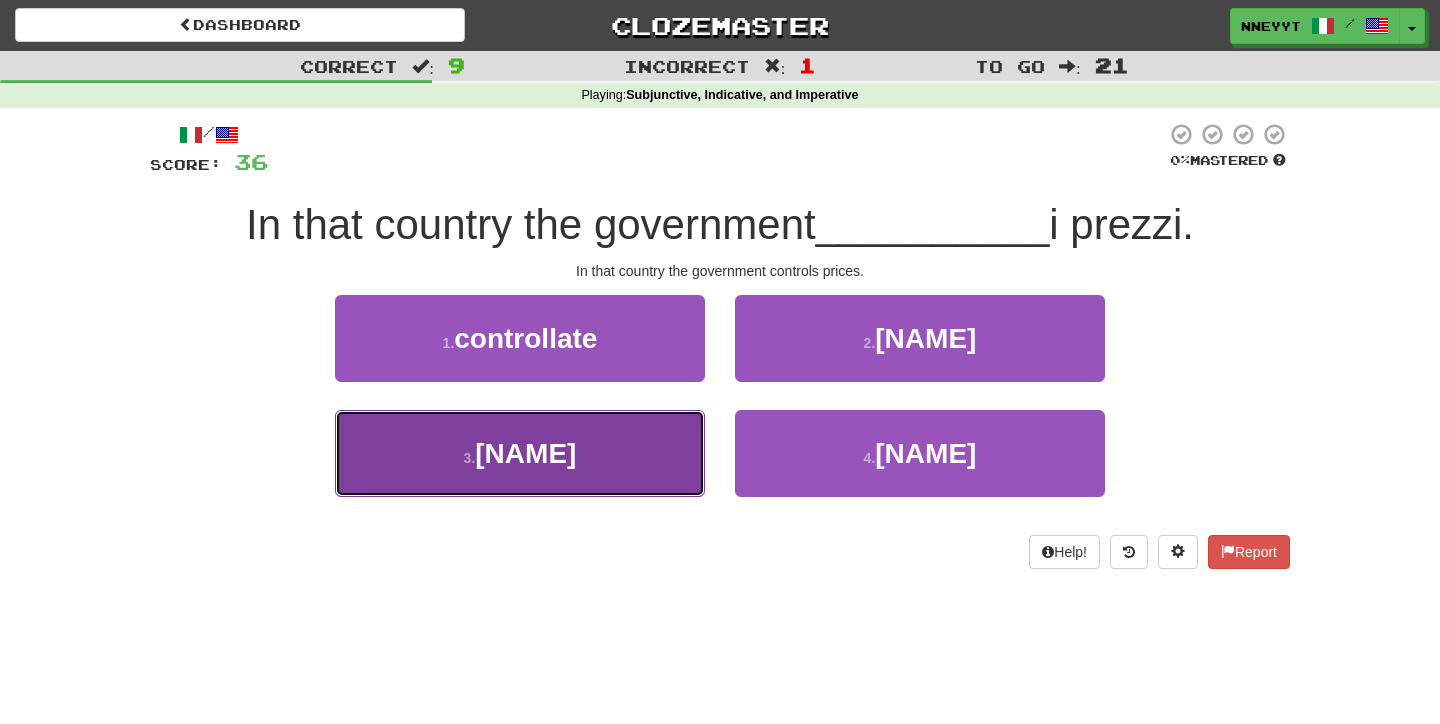 click on "[NUMBER] . [NAME]" at bounding box center (520, 453) 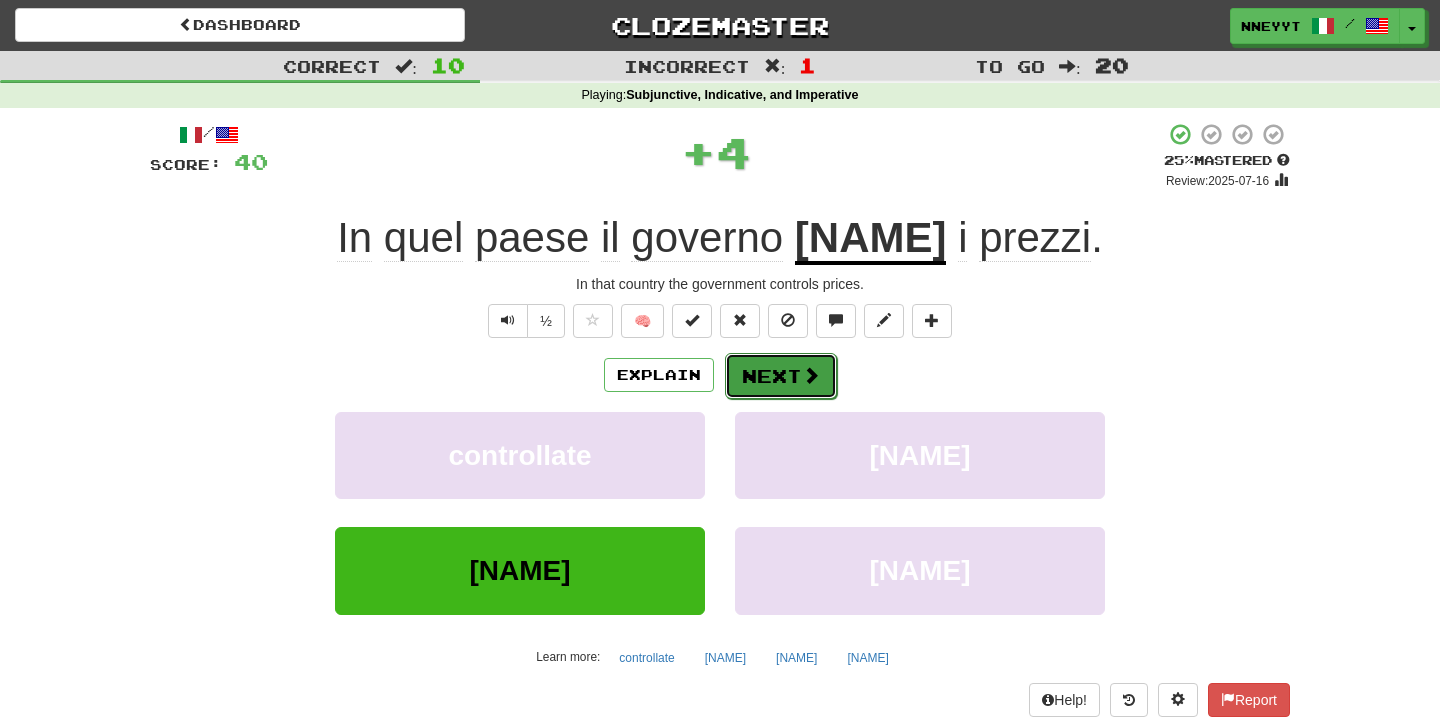 click on "Next" at bounding box center (781, 376) 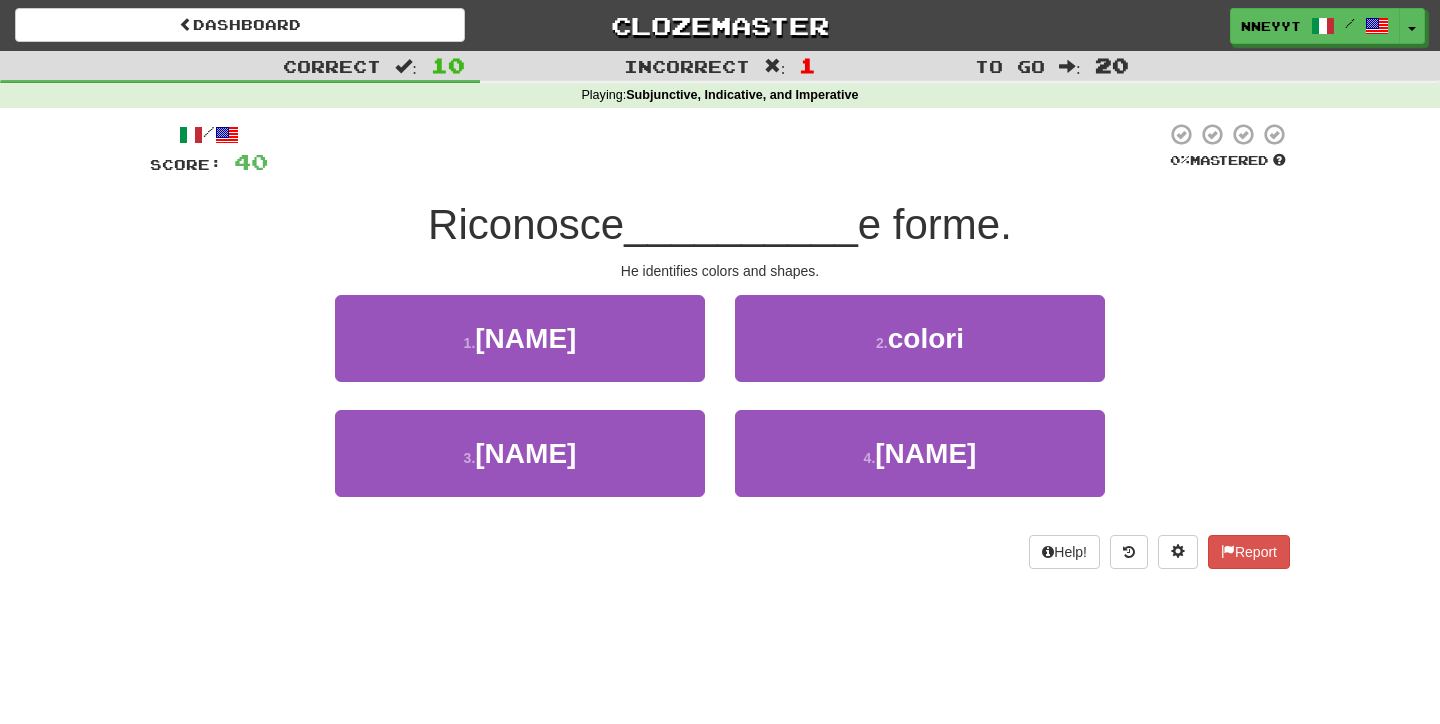 click at bounding box center [717, 149] 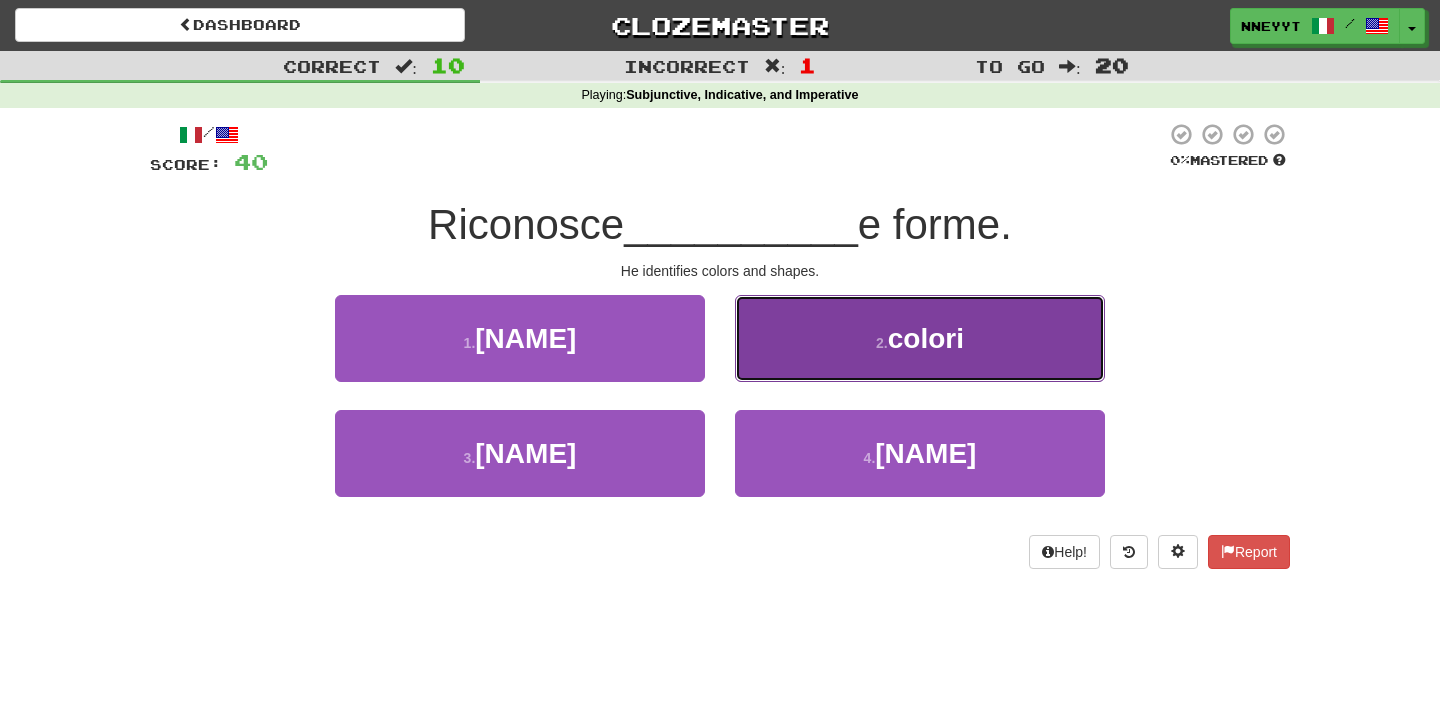 click on "[NUMBER] . [NAME]" at bounding box center (920, 338) 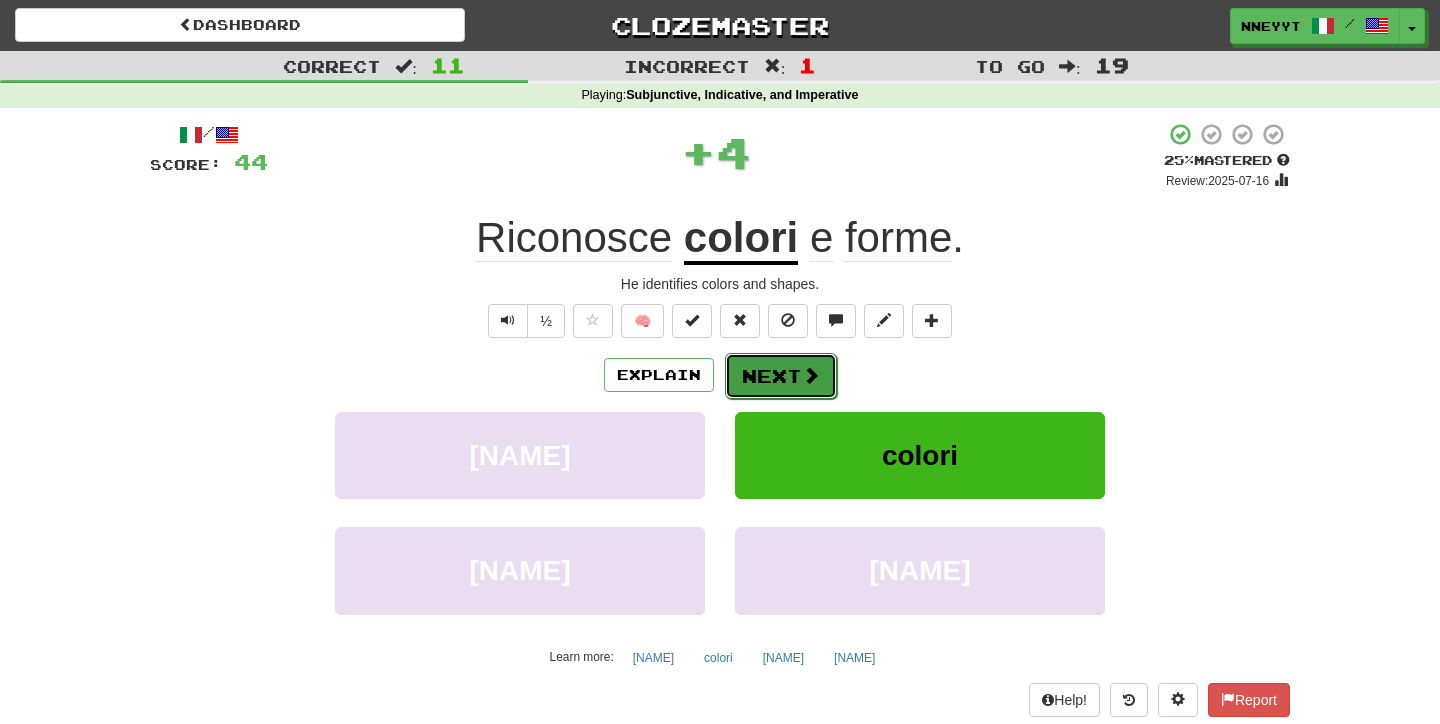 click on "Next" at bounding box center (781, 376) 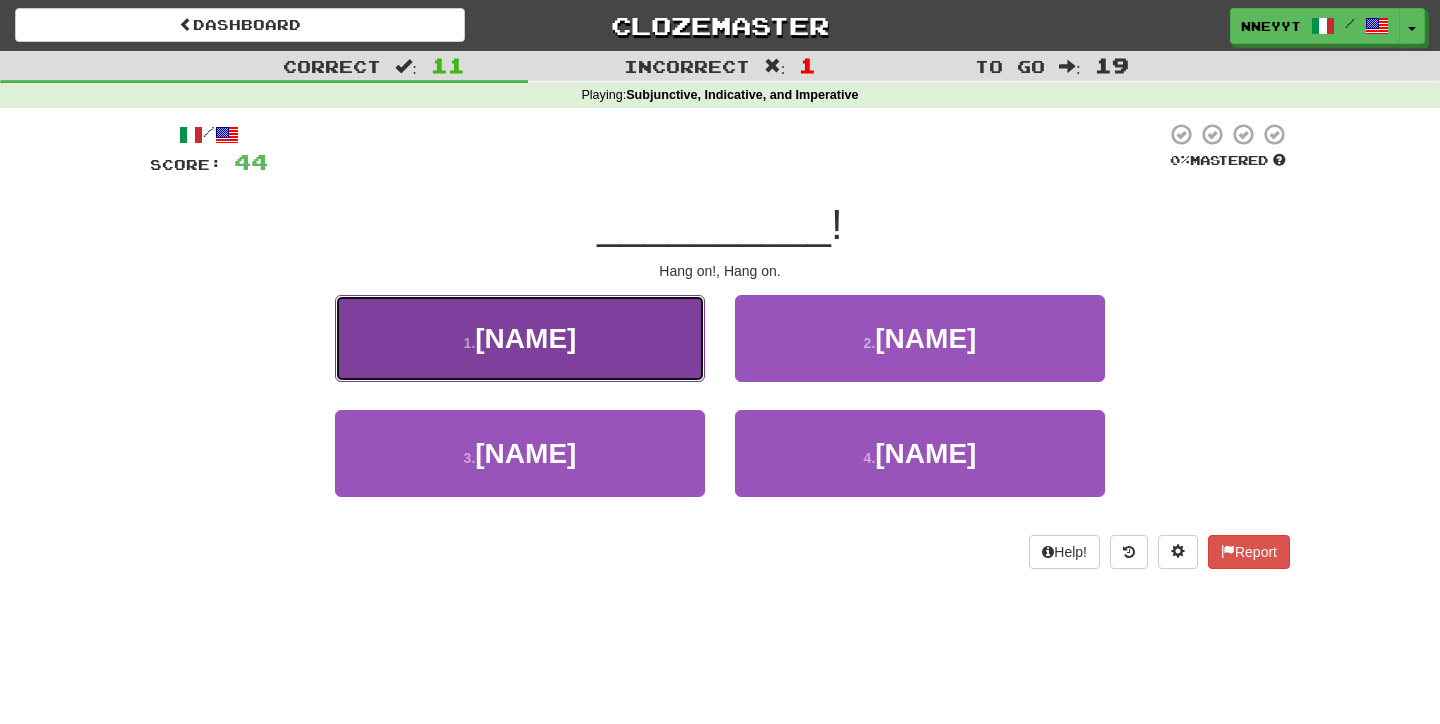 click on "[NUMBER] . [NAME]" at bounding box center (520, 338) 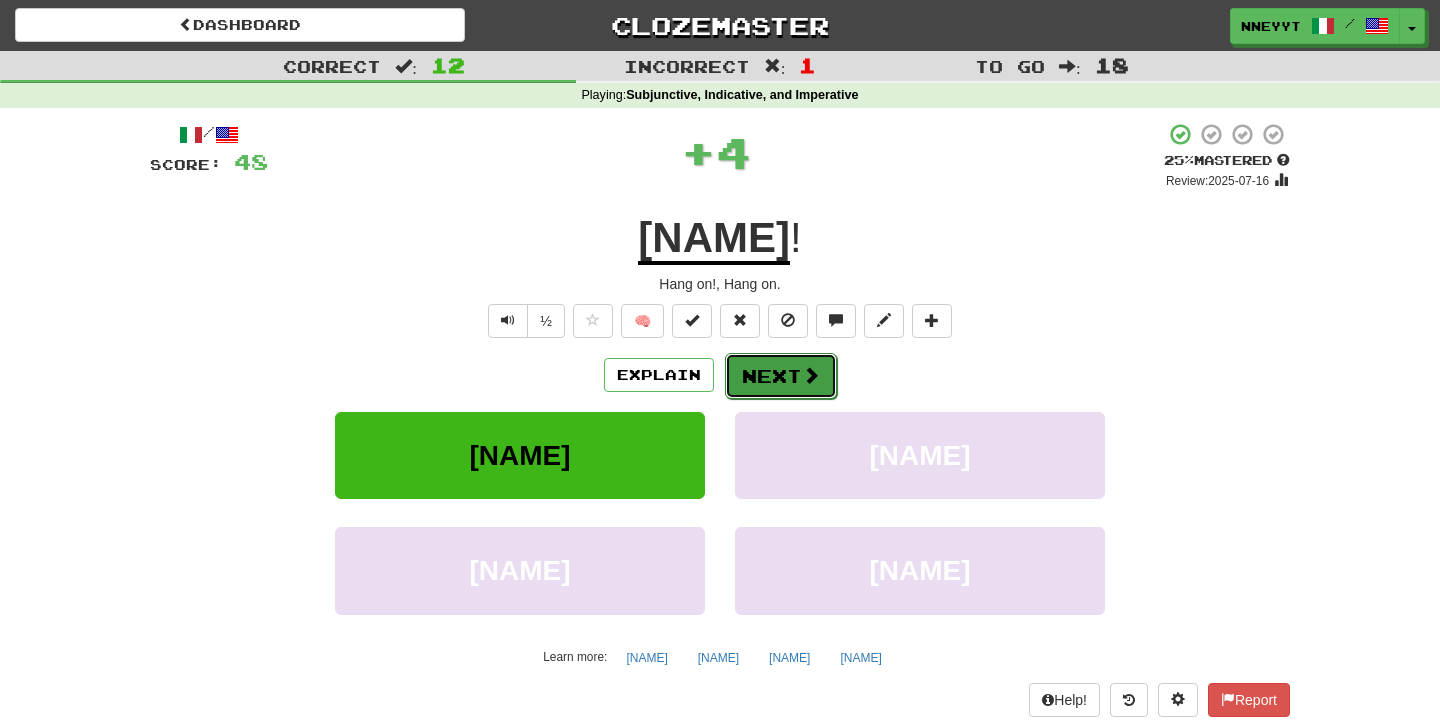 click on "Next" at bounding box center [781, 376] 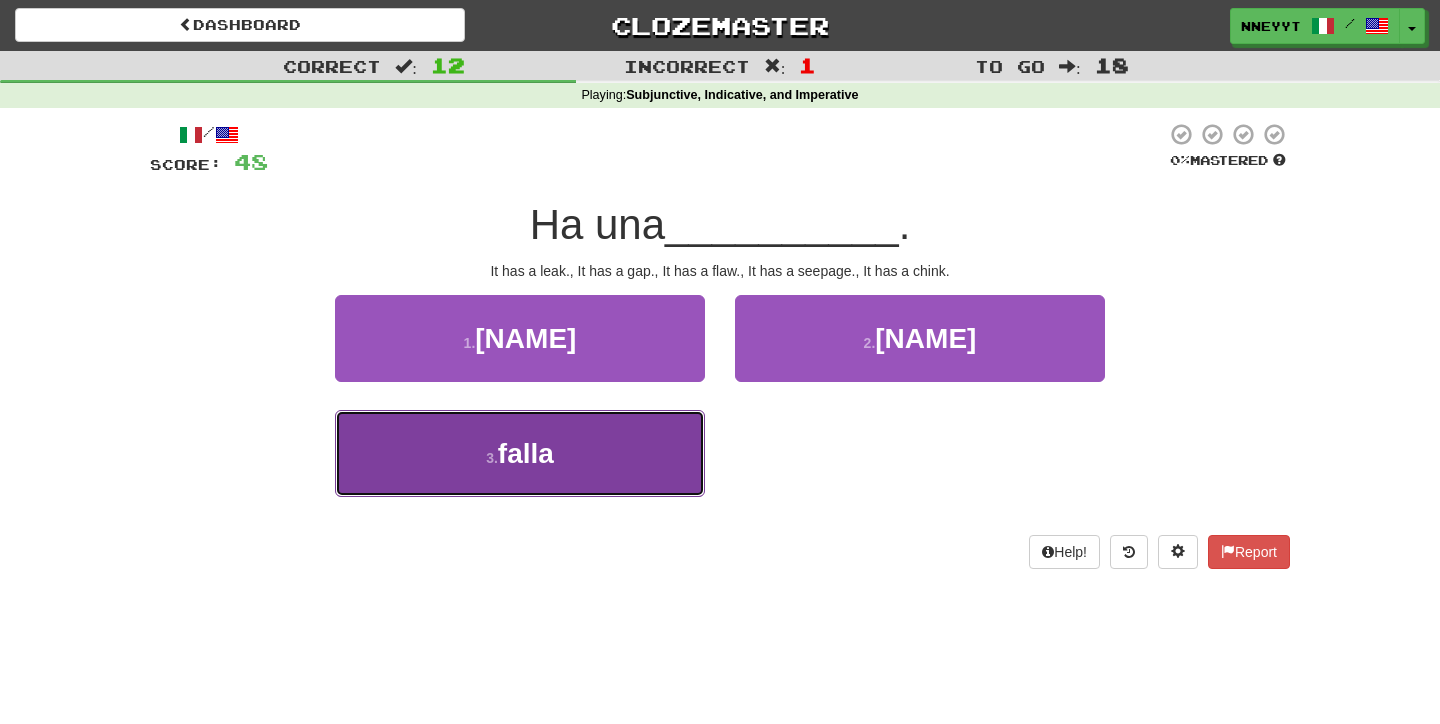 click on "[NUMBER] . [NAME]" at bounding box center [520, 453] 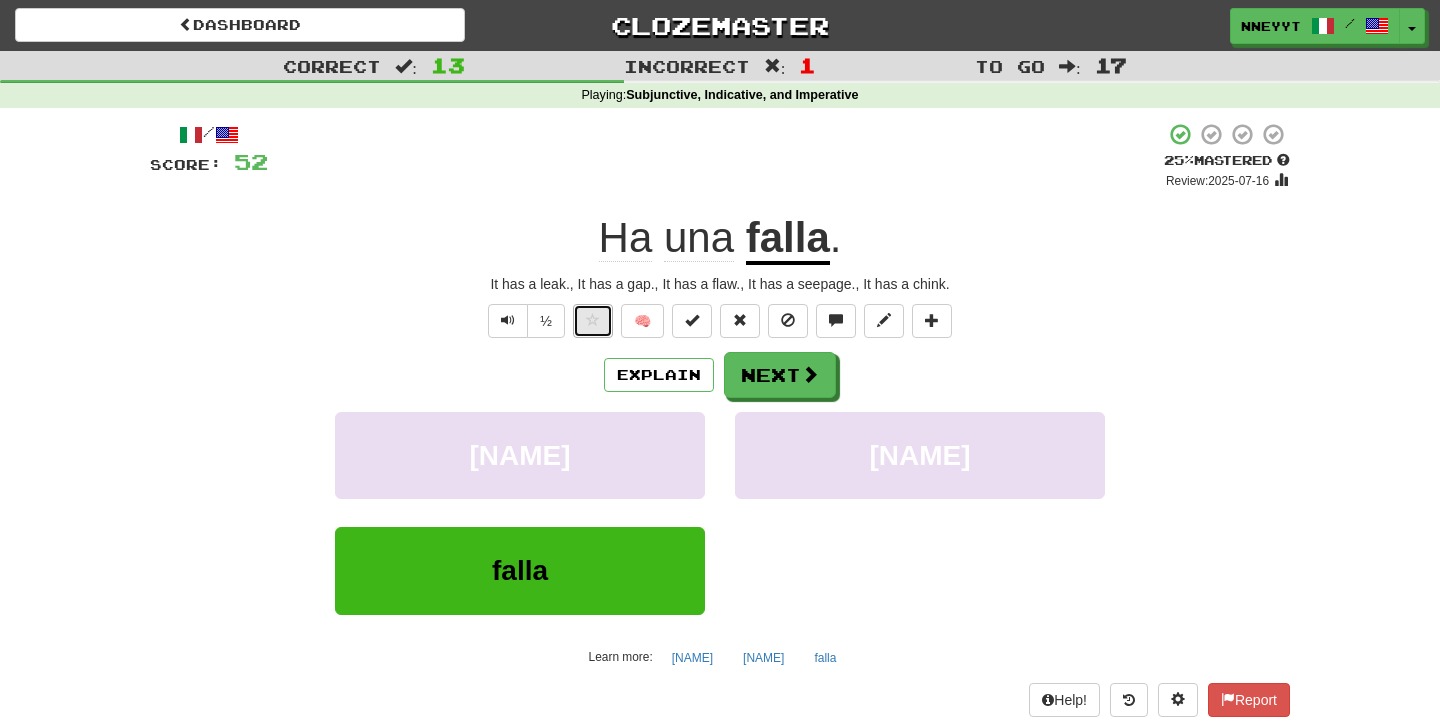 click at bounding box center (593, 321) 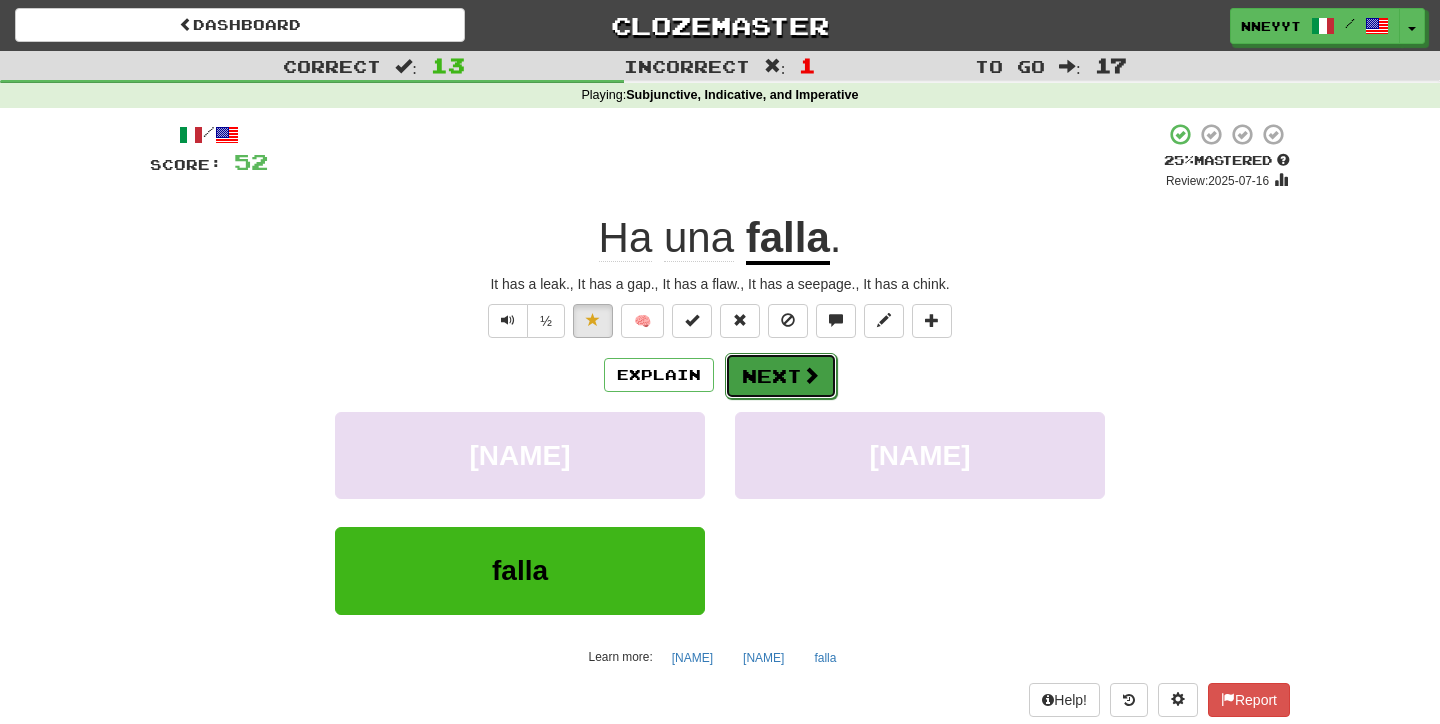 click on "Next" at bounding box center [781, 376] 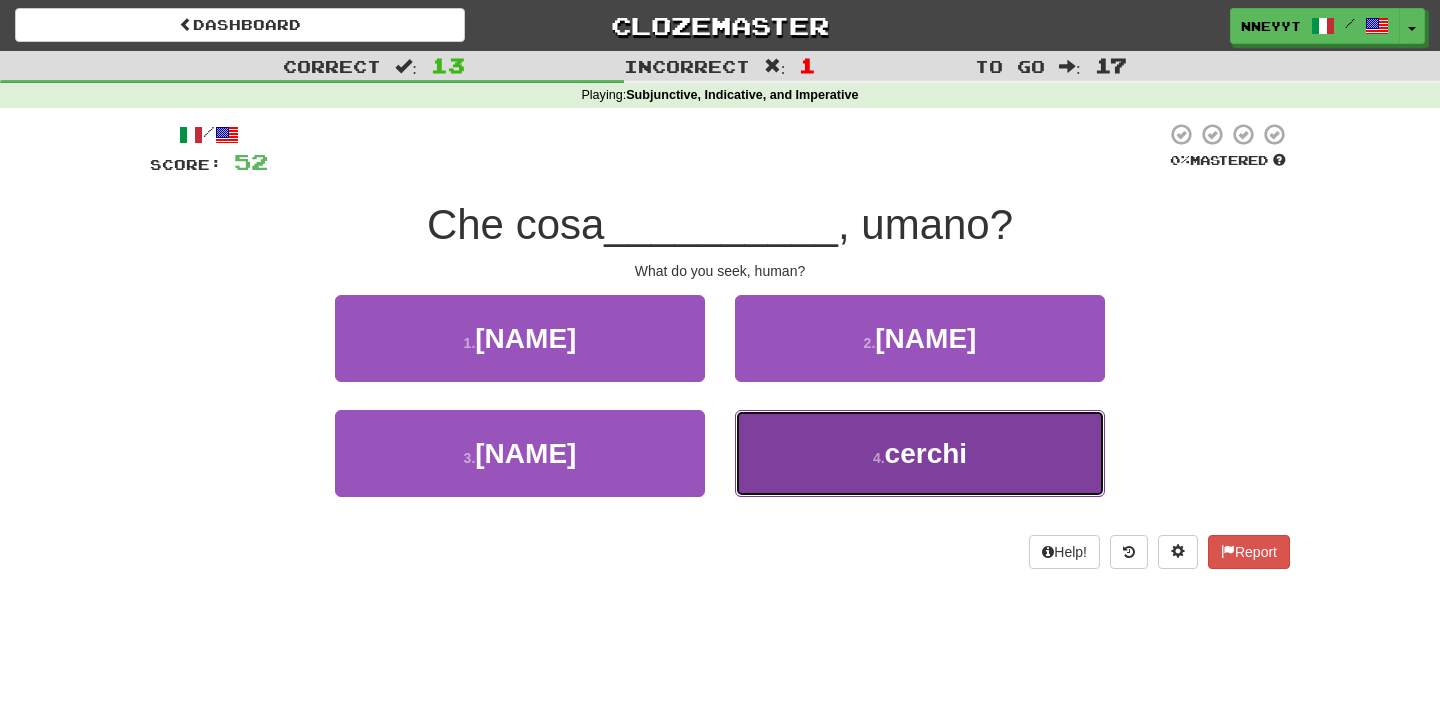 click on "[NUMBER] . [NAME]" at bounding box center (920, 453) 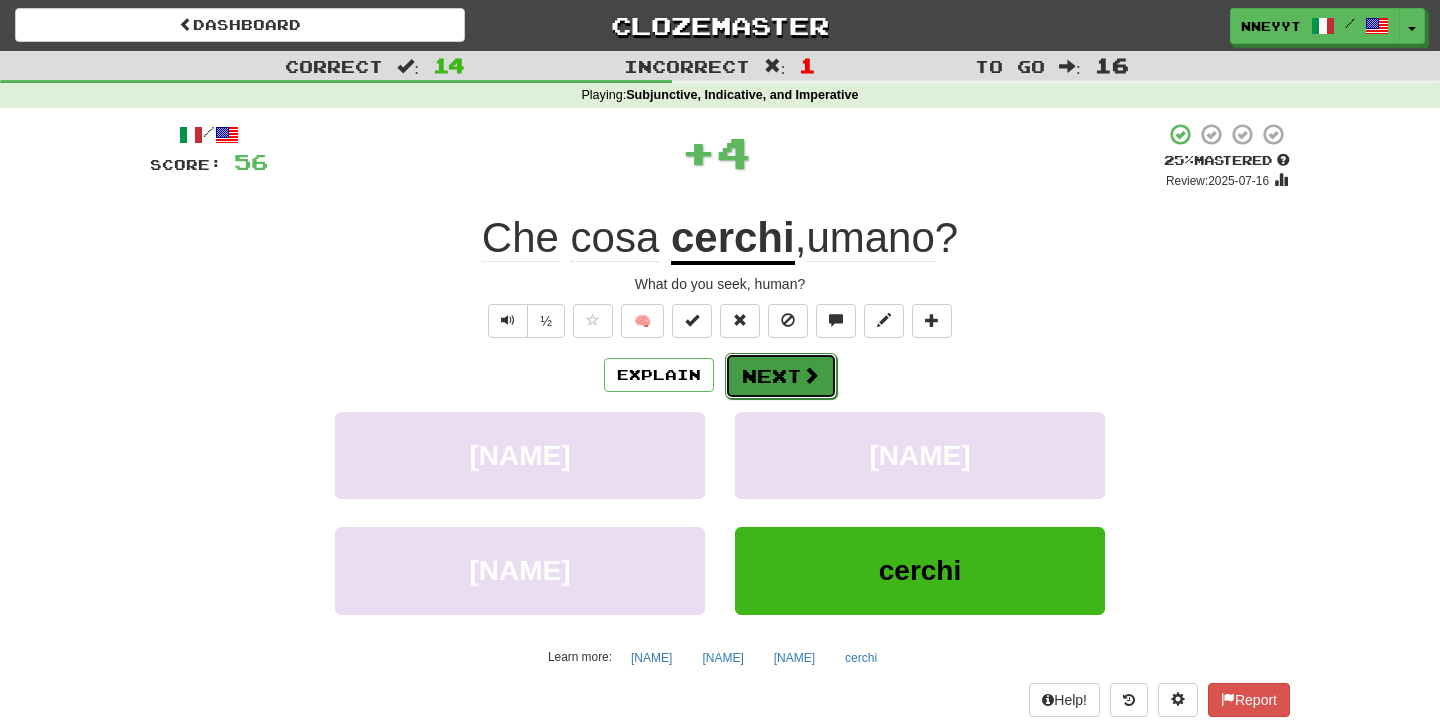 click on "Next" at bounding box center (781, 376) 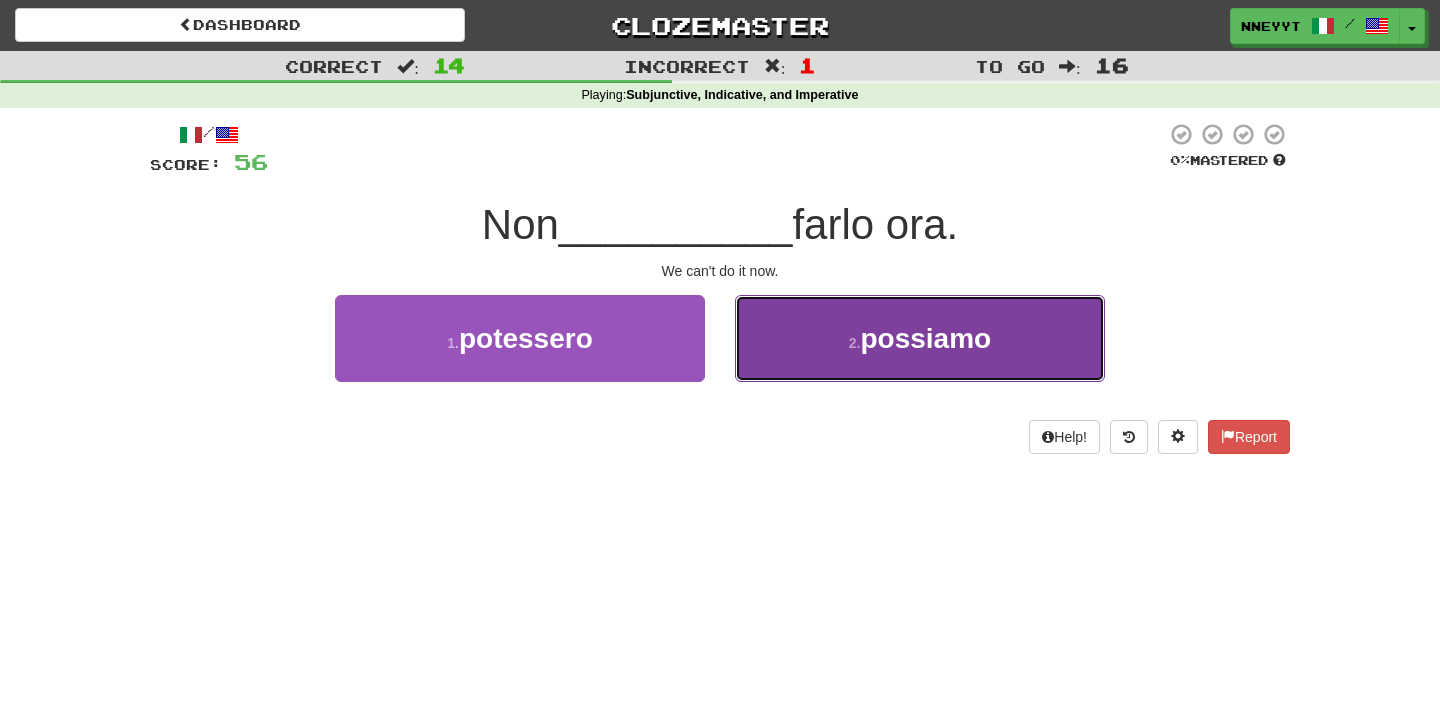 click on "[NUMBER] . [NAME]" at bounding box center [920, 338] 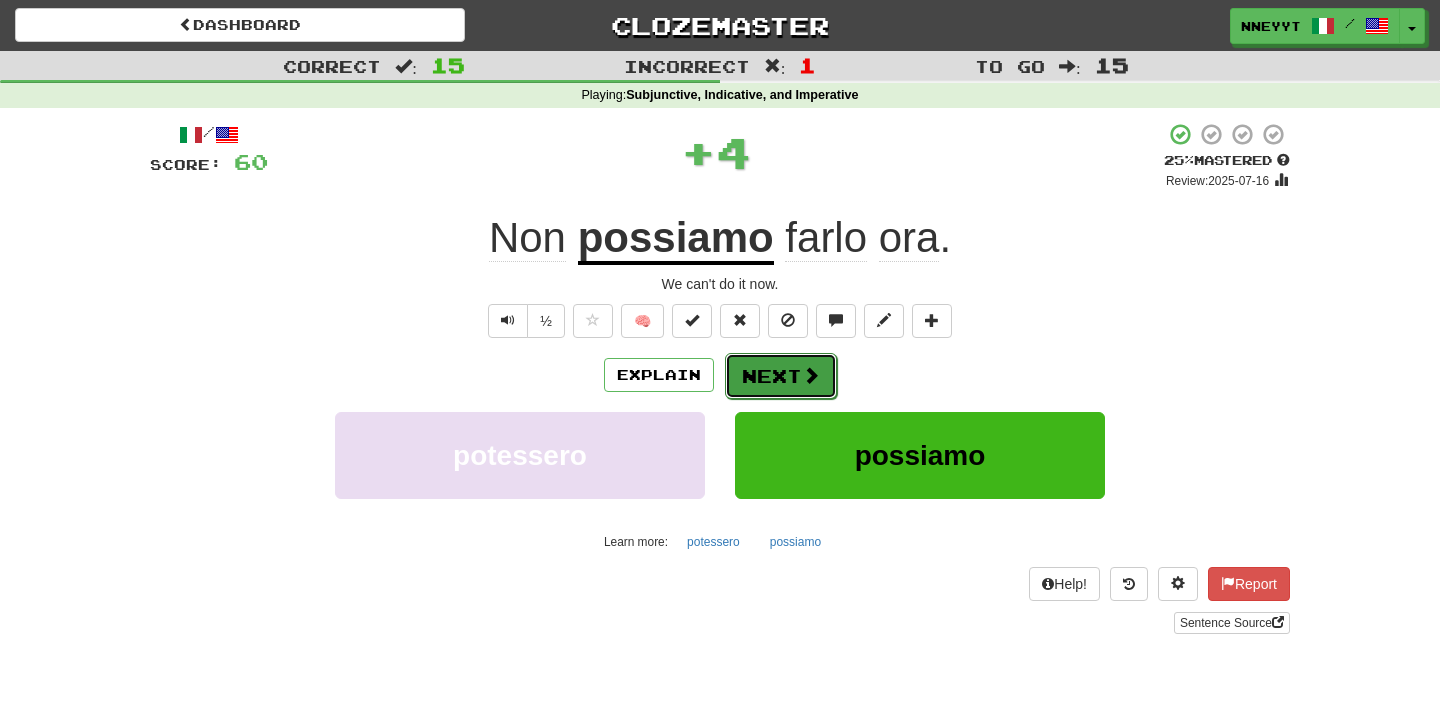 click on "Next" at bounding box center (781, 376) 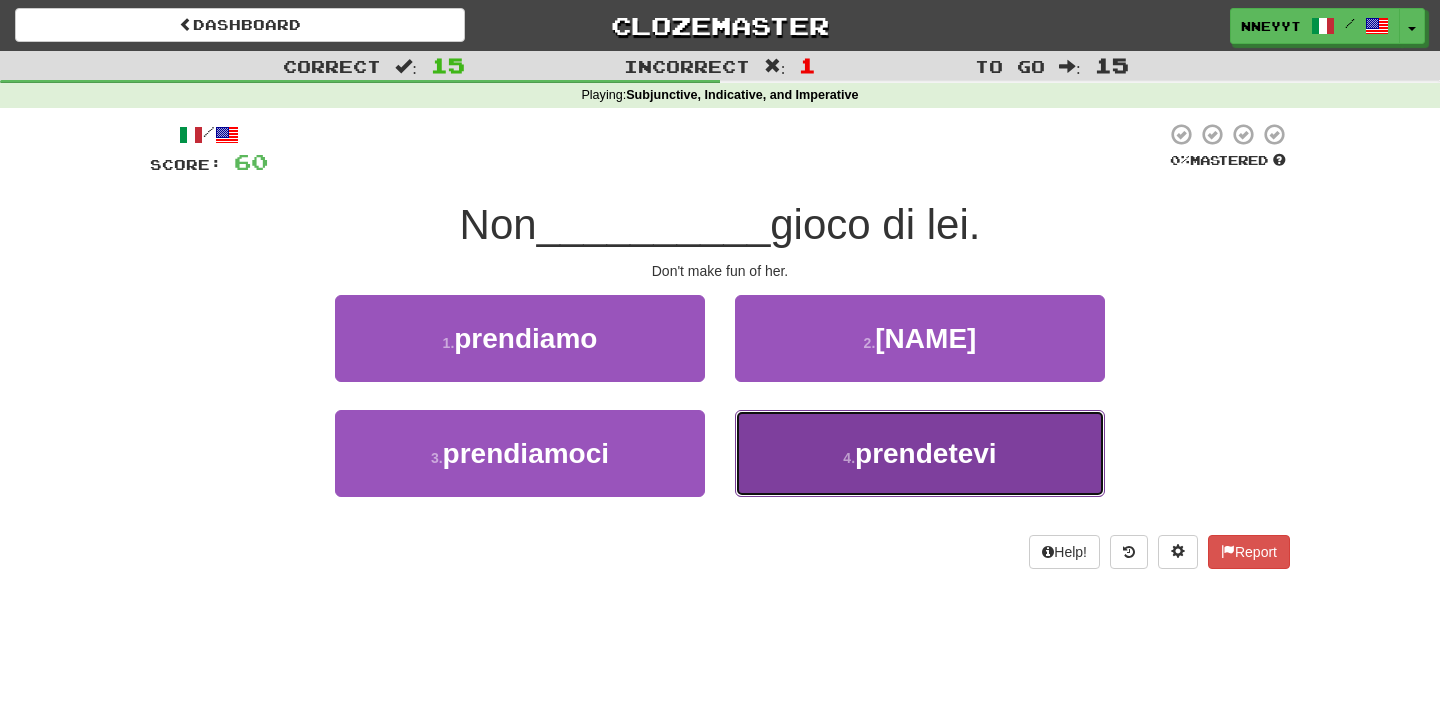 click on "[NUMBER] . [NAME]" at bounding box center (920, 453) 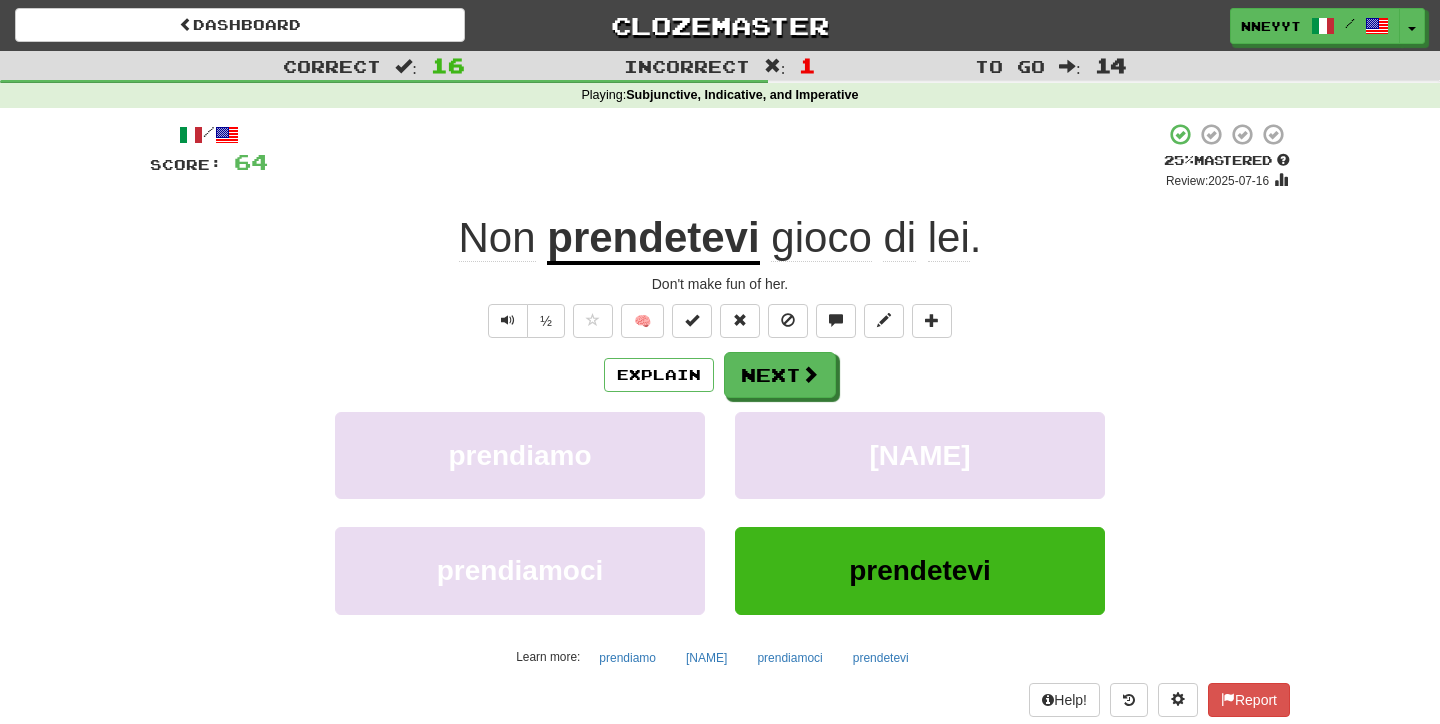click on "Explain Next [NAME] [NAME] [NAME] [NAME] Learn more: [NAME] [NAME] [NAME] [NAME]" at bounding box center (720, 512) 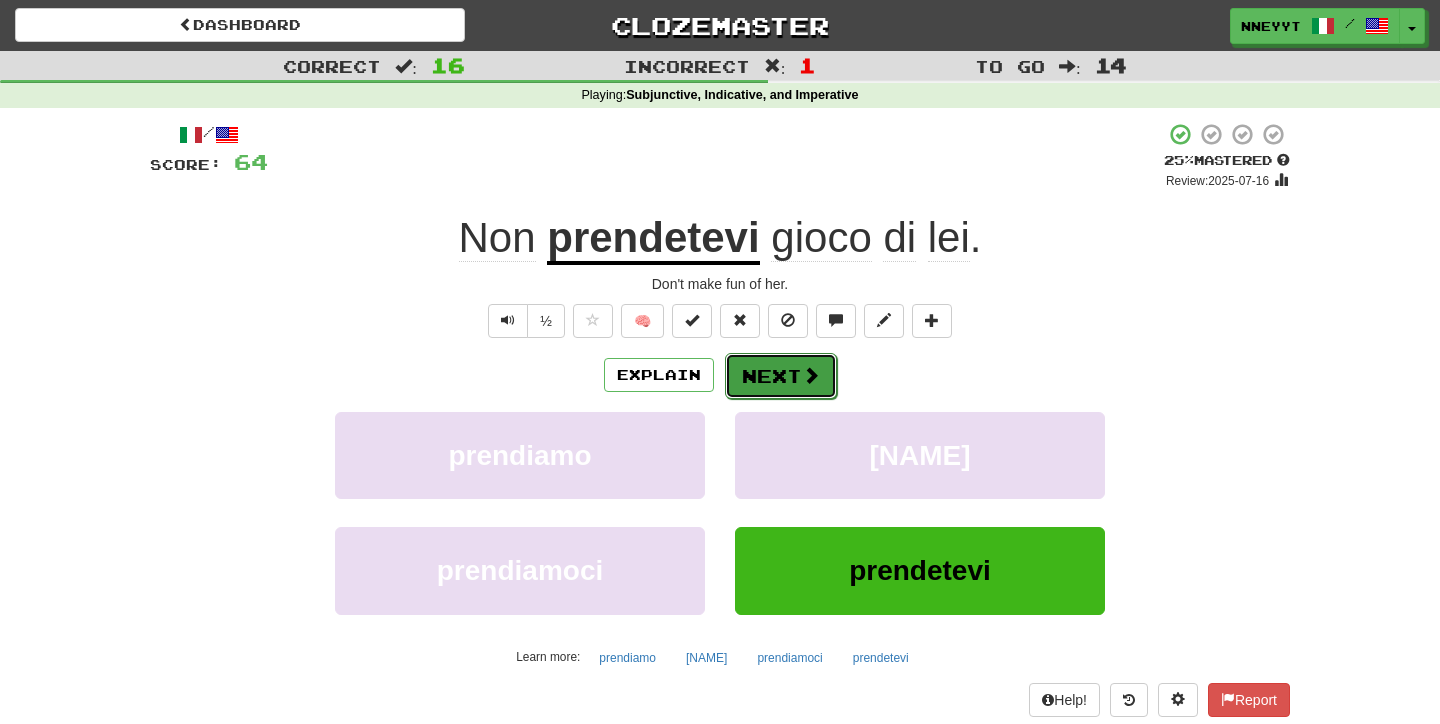 click on "Next" at bounding box center [781, 376] 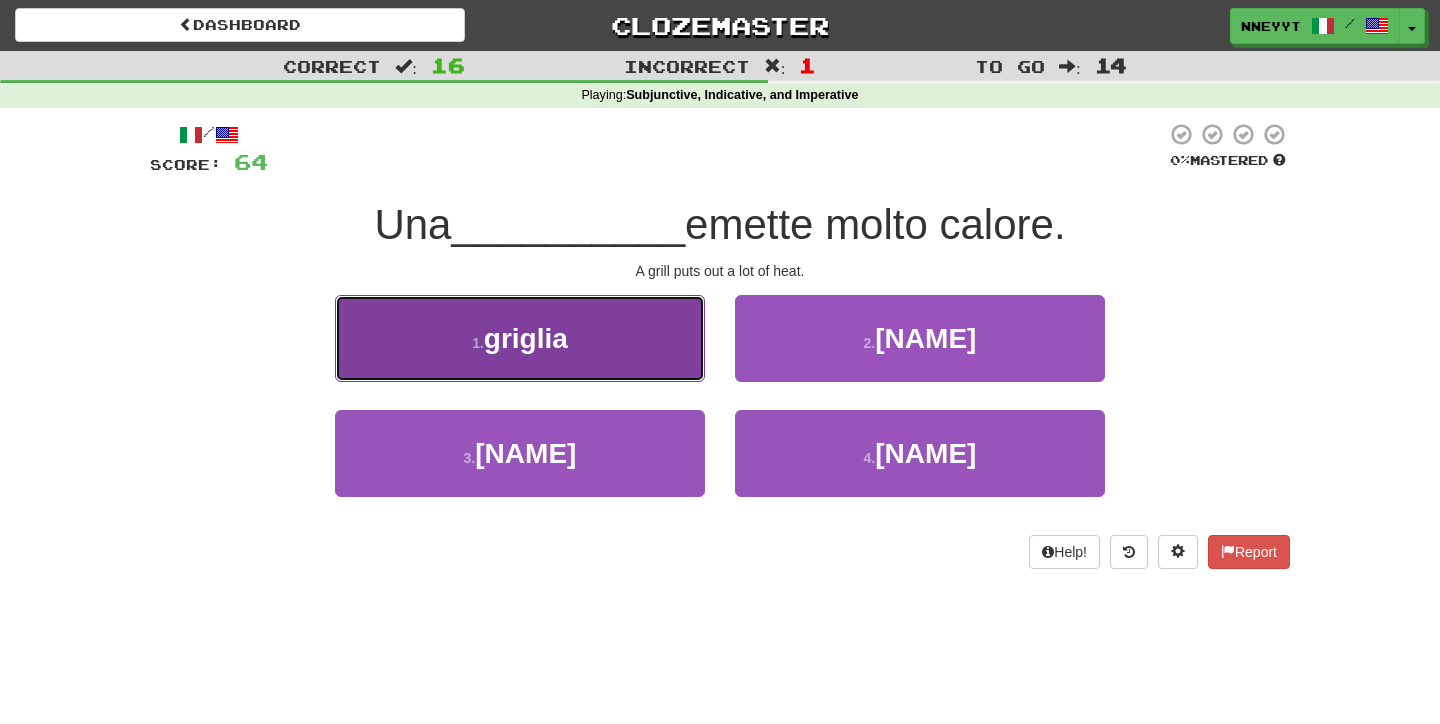 click on "[NUMBER] . [NAME]" at bounding box center (520, 338) 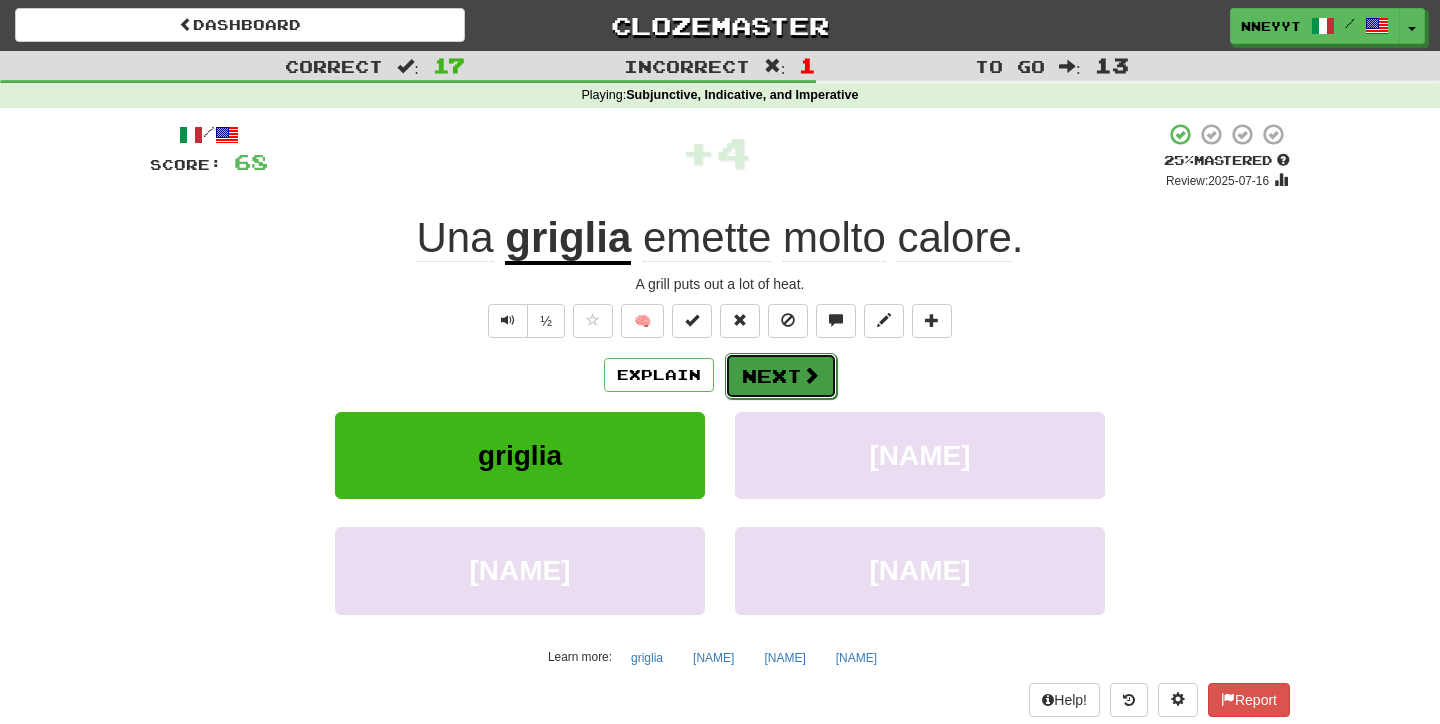 click on "Next" at bounding box center [781, 376] 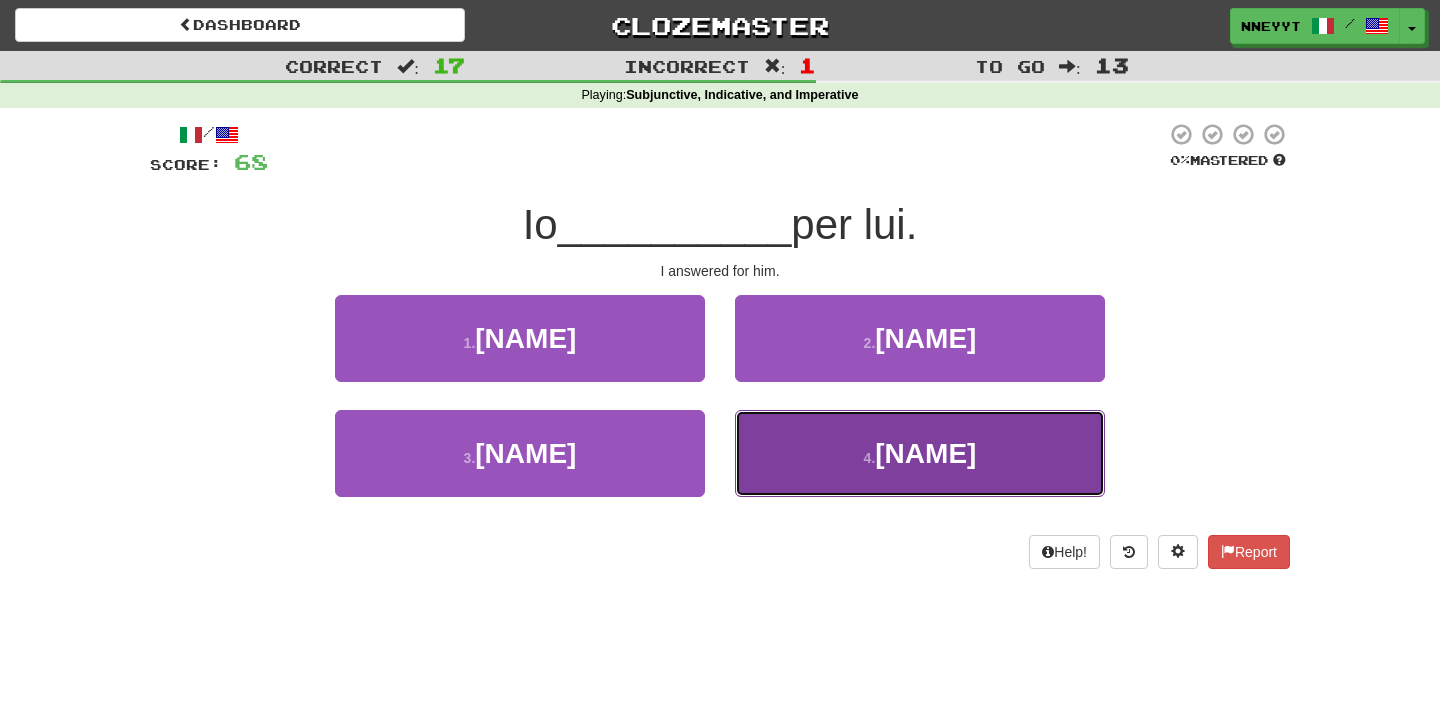 click on "[NUMBER] . [NAME]" at bounding box center (920, 453) 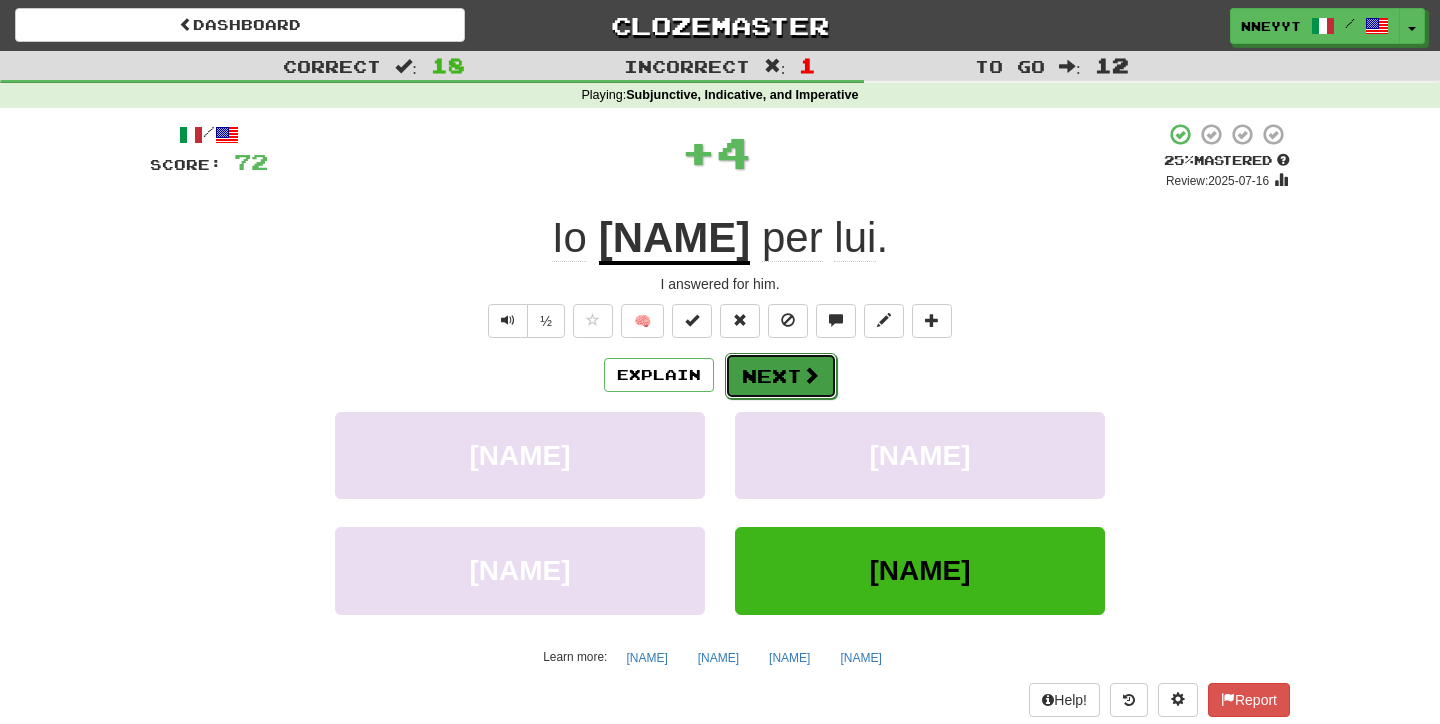 click on "Next" at bounding box center [781, 376] 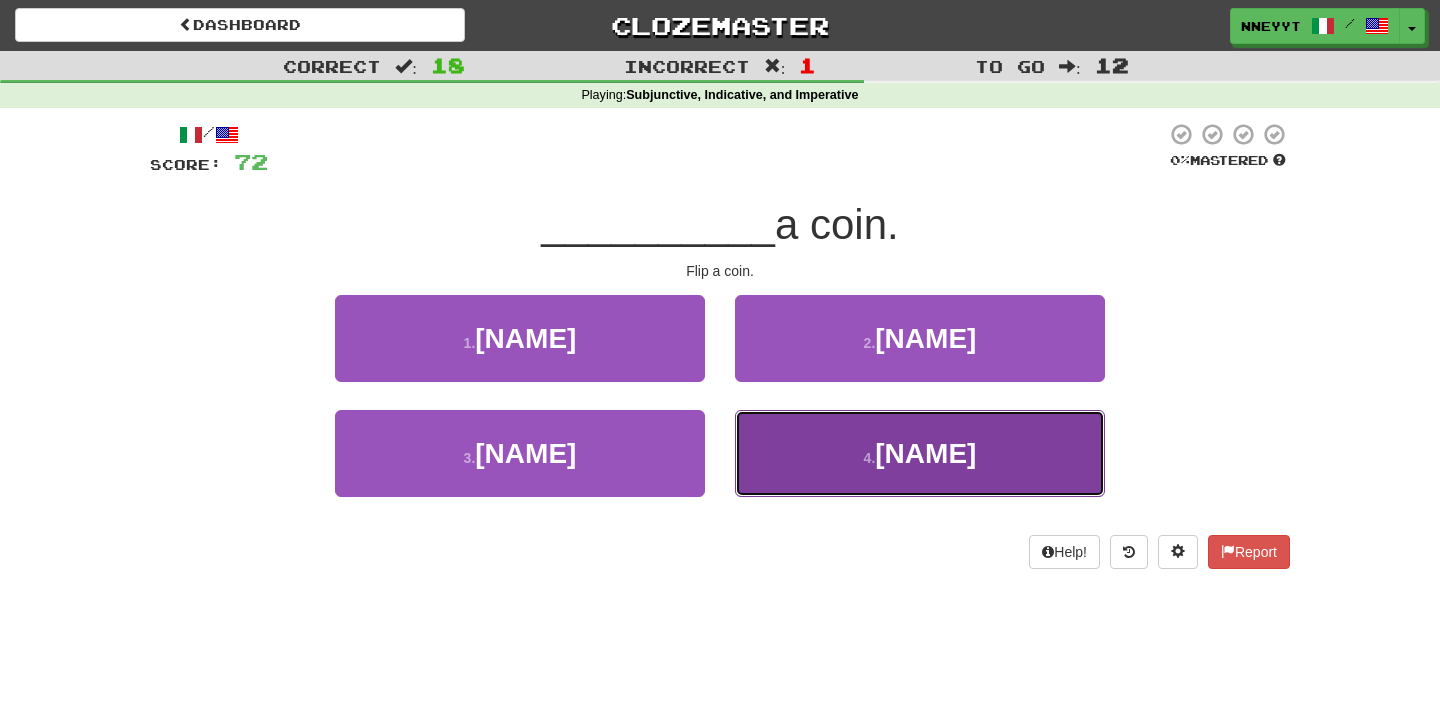click on "[NUMBER] . [NAME]" at bounding box center [920, 453] 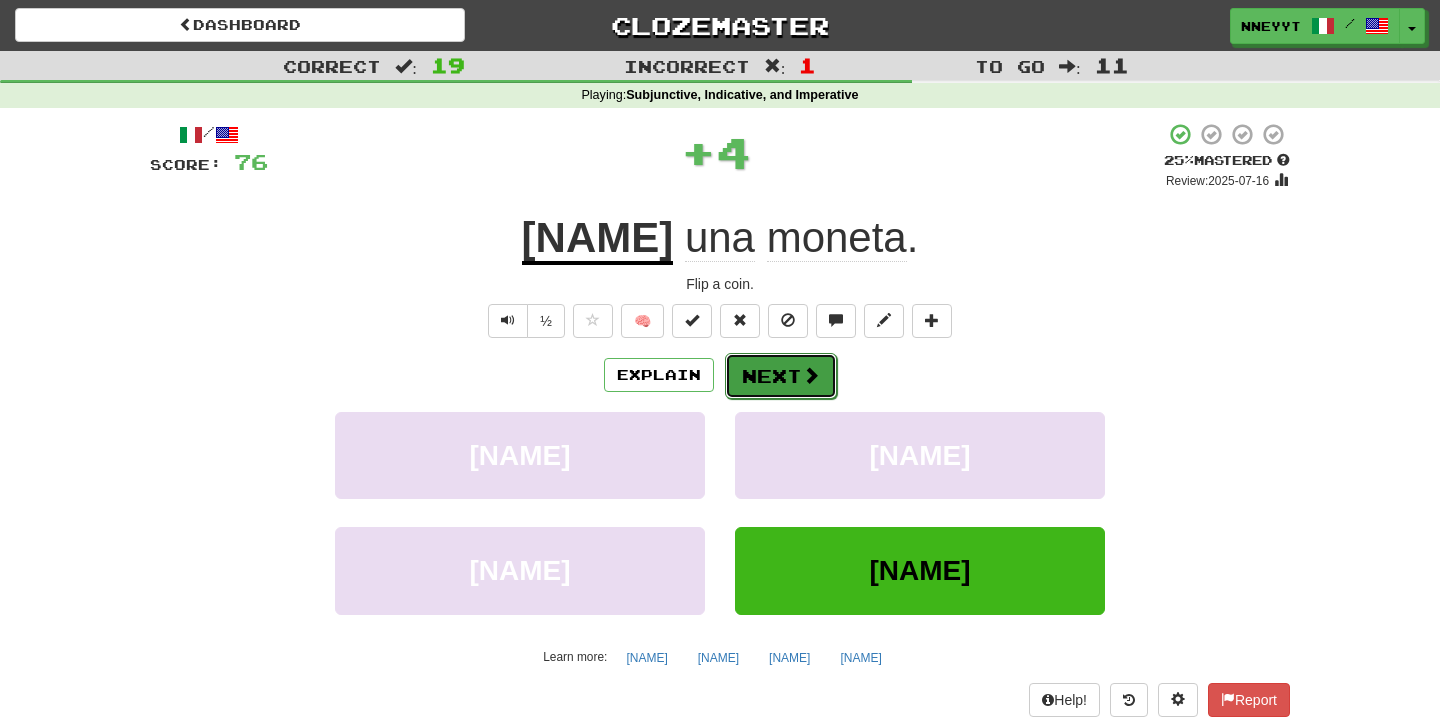 click on "Next" at bounding box center (781, 376) 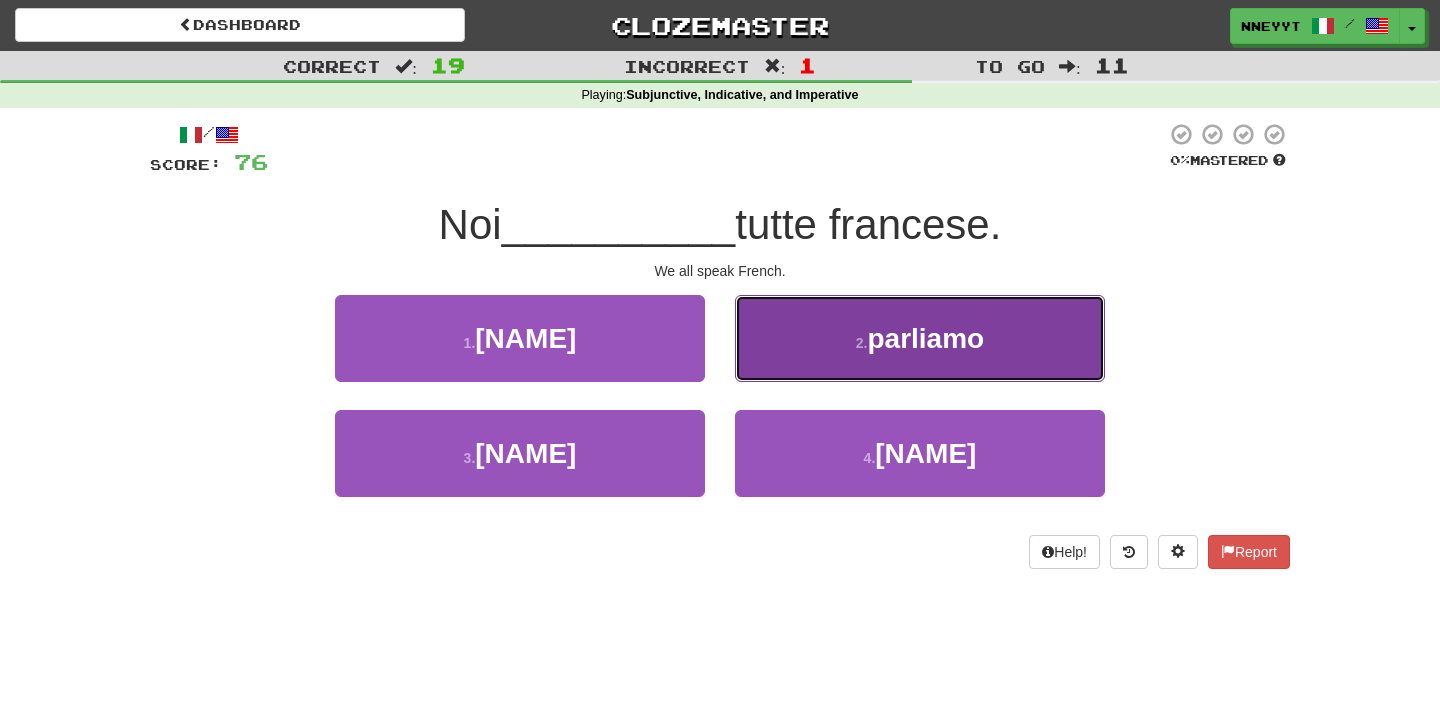 click on "[NUMBER] . [NAME]" at bounding box center (920, 338) 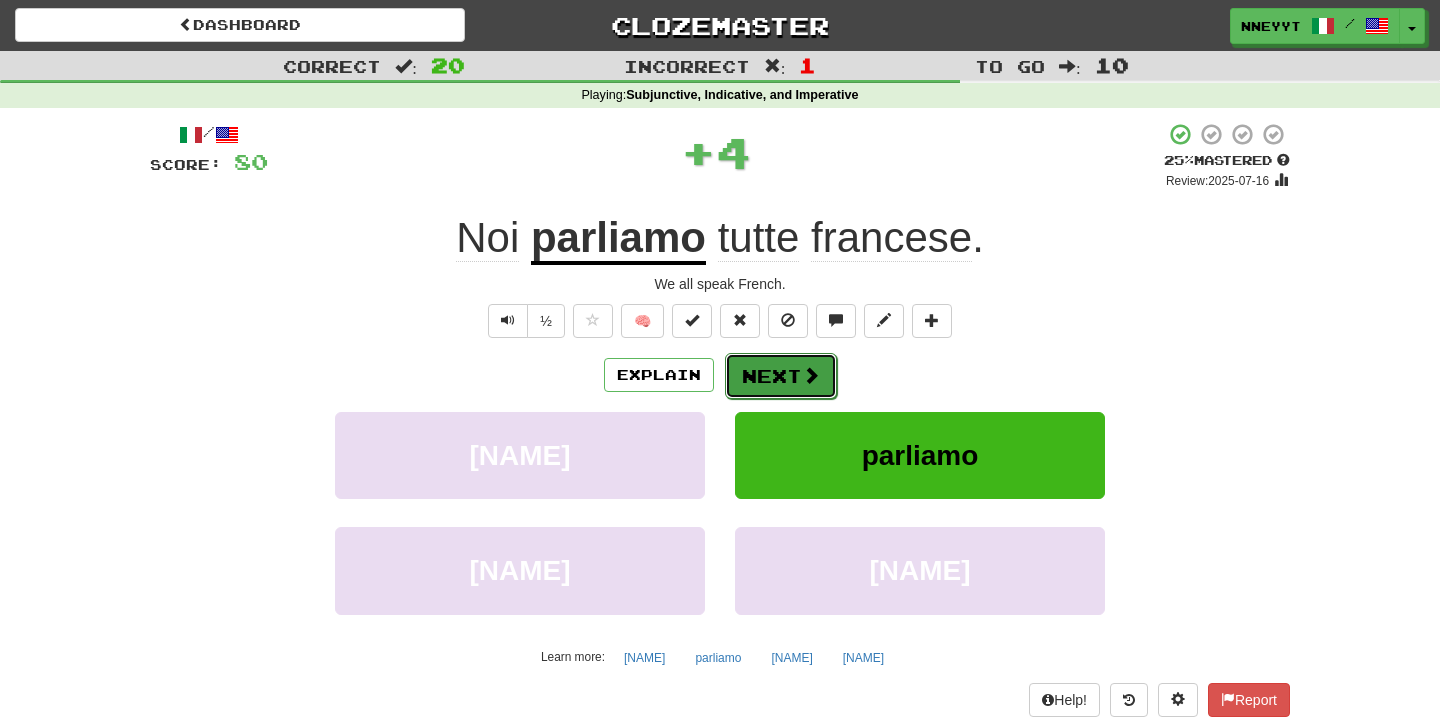 click on "Next" at bounding box center (781, 376) 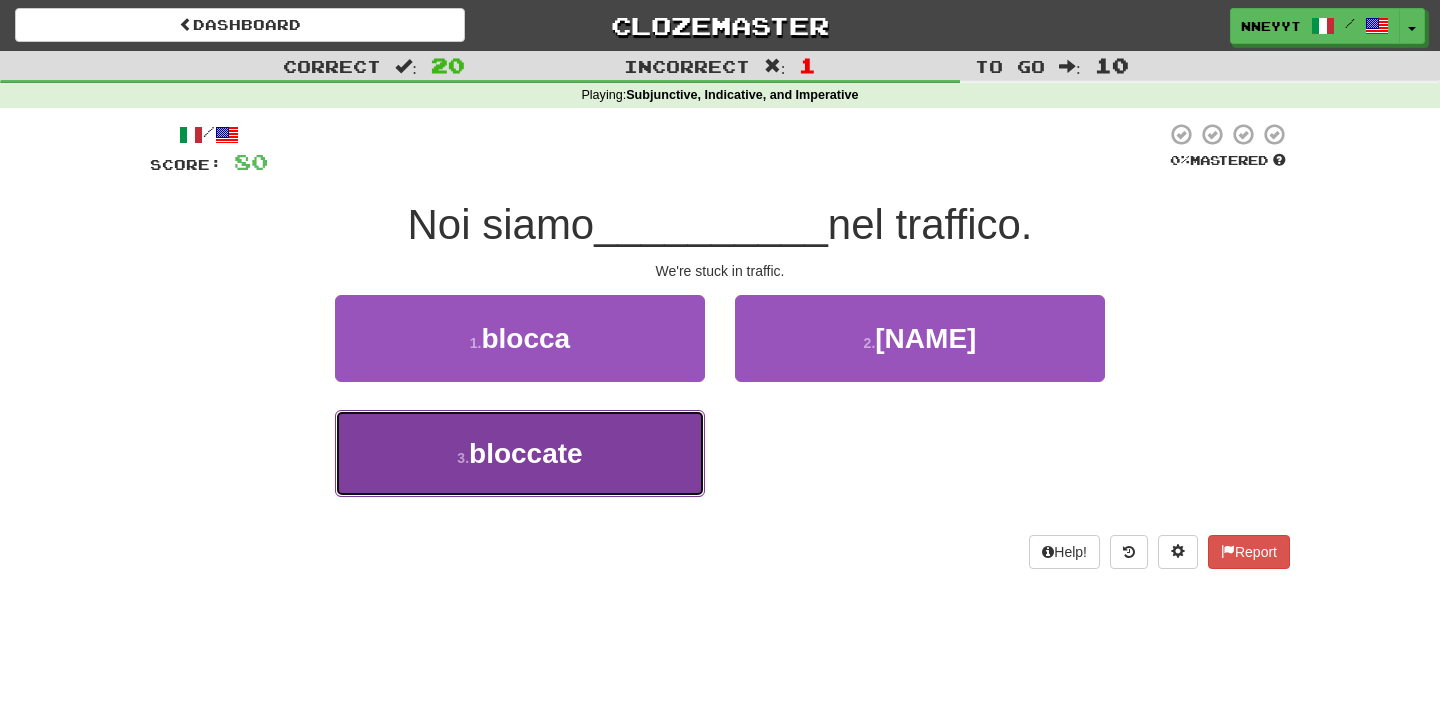click on "[NUMBER] . [NAME]" at bounding box center [520, 453] 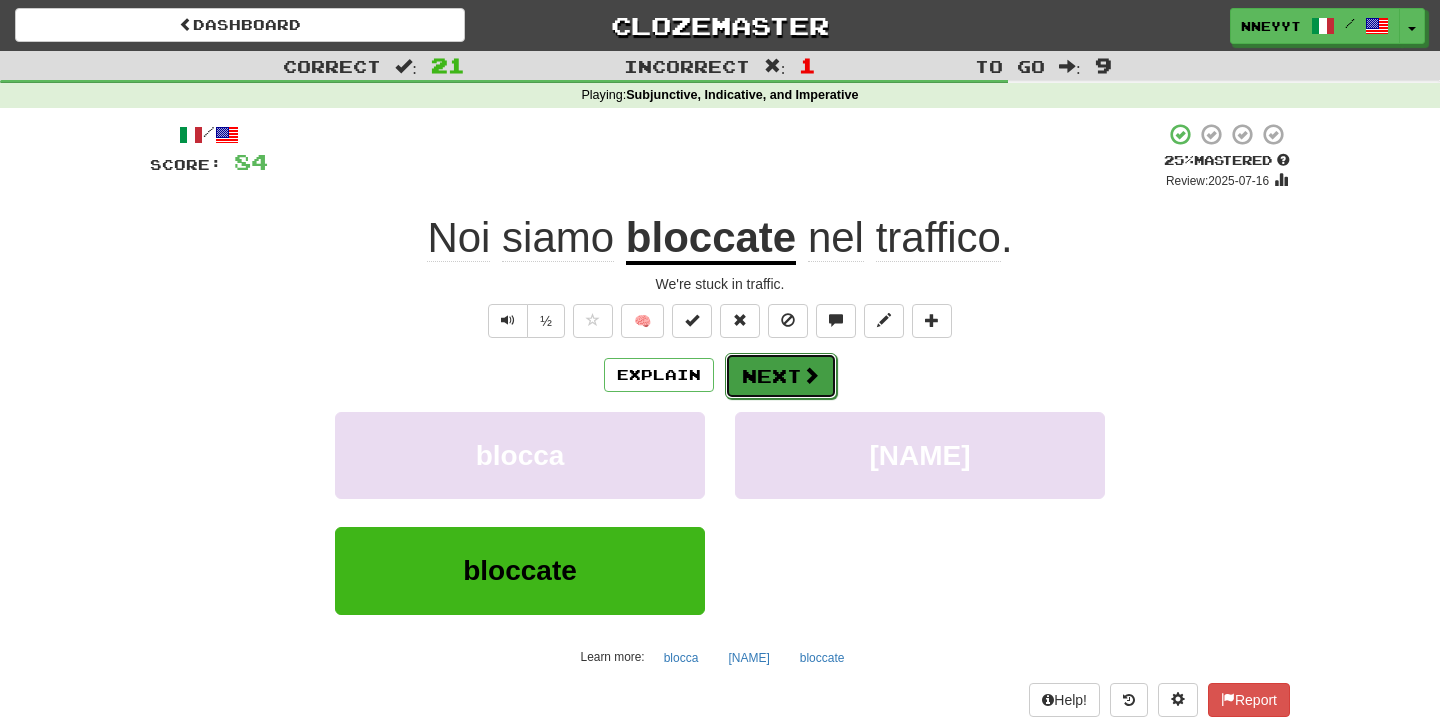 click on "Next" at bounding box center [781, 376] 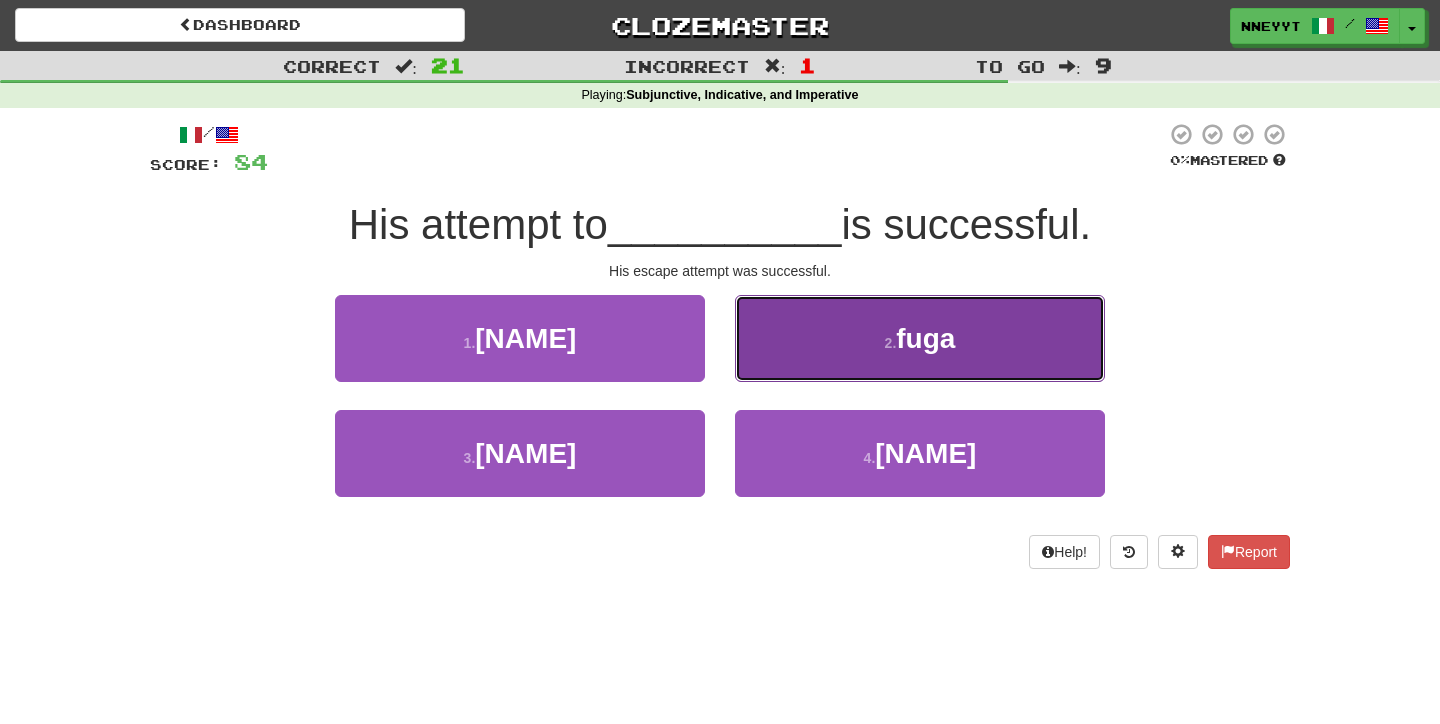 click on "[NUMBER] . [NAME]" at bounding box center (920, 338) 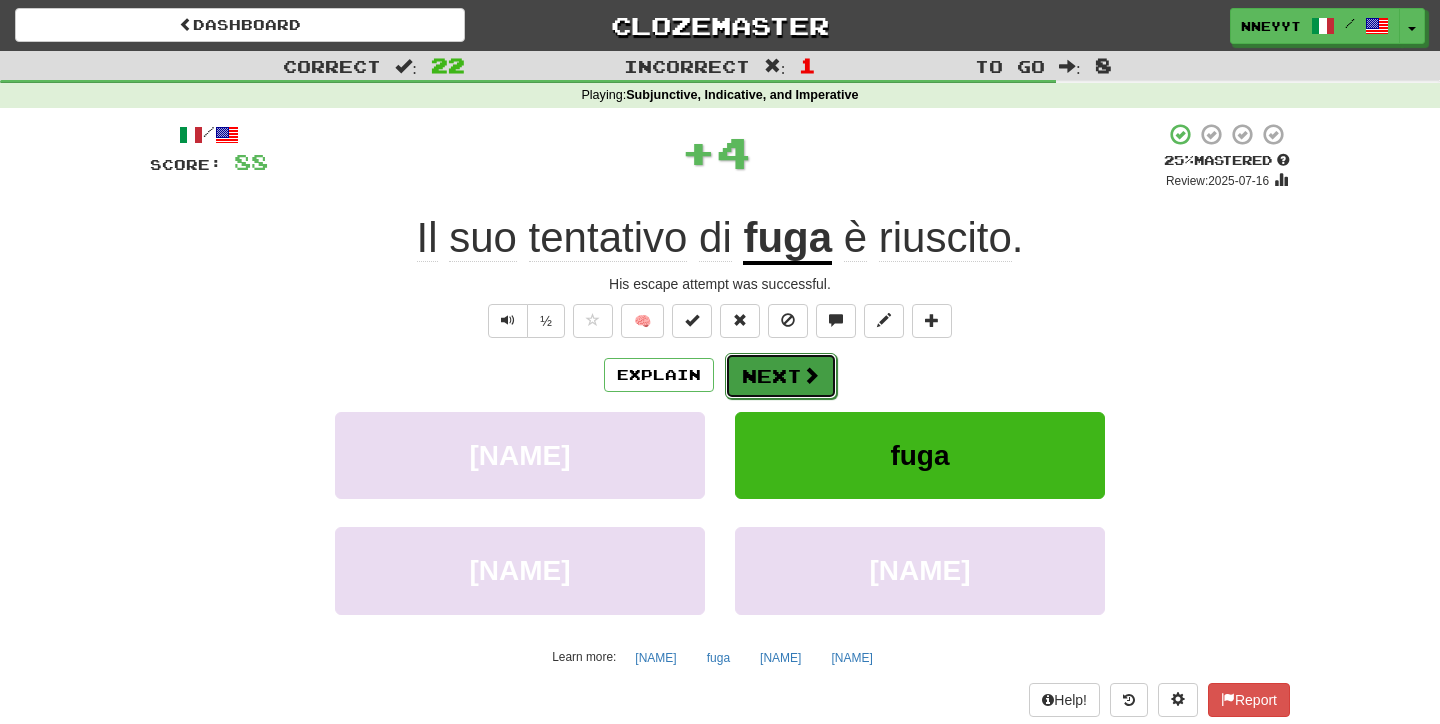 click on "Next" at bounding box center (781, 376) 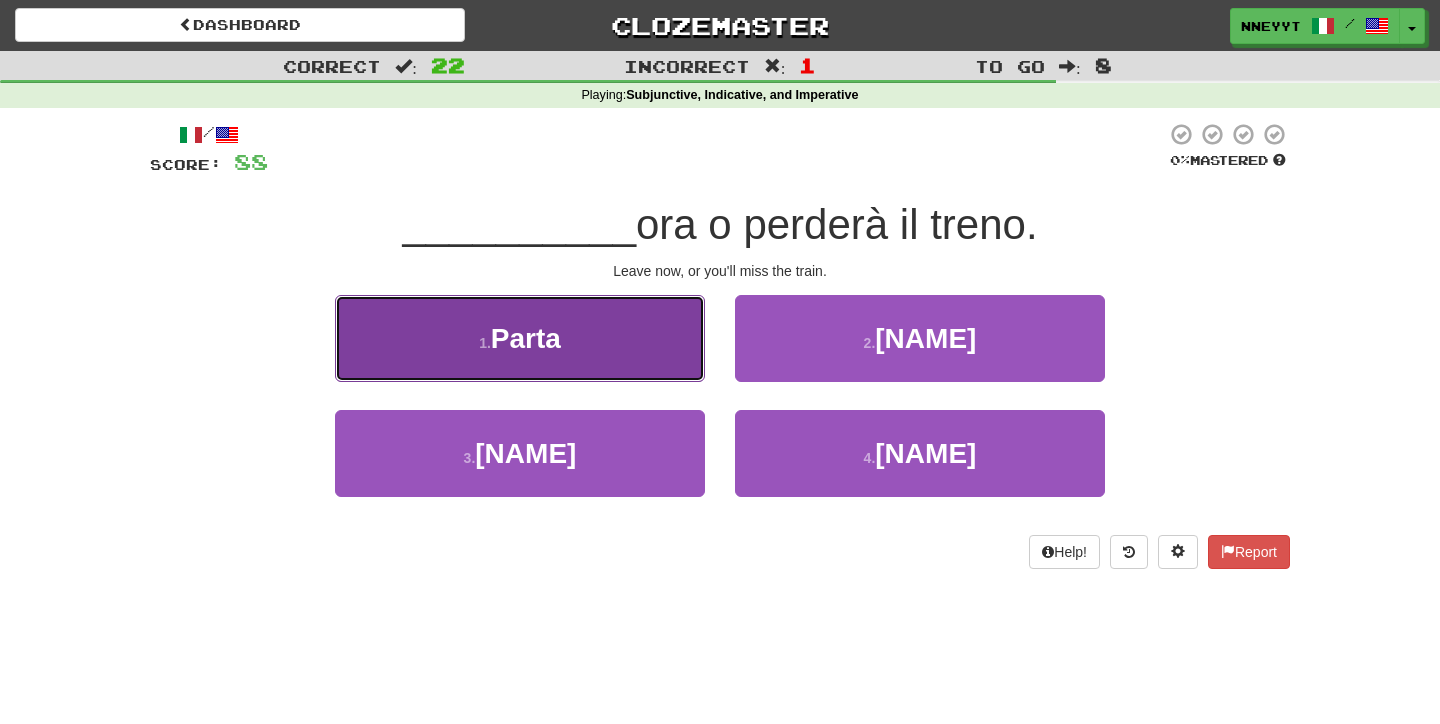 click on "[NUMBER] . [NAME]" at bounding box center (520, 338) 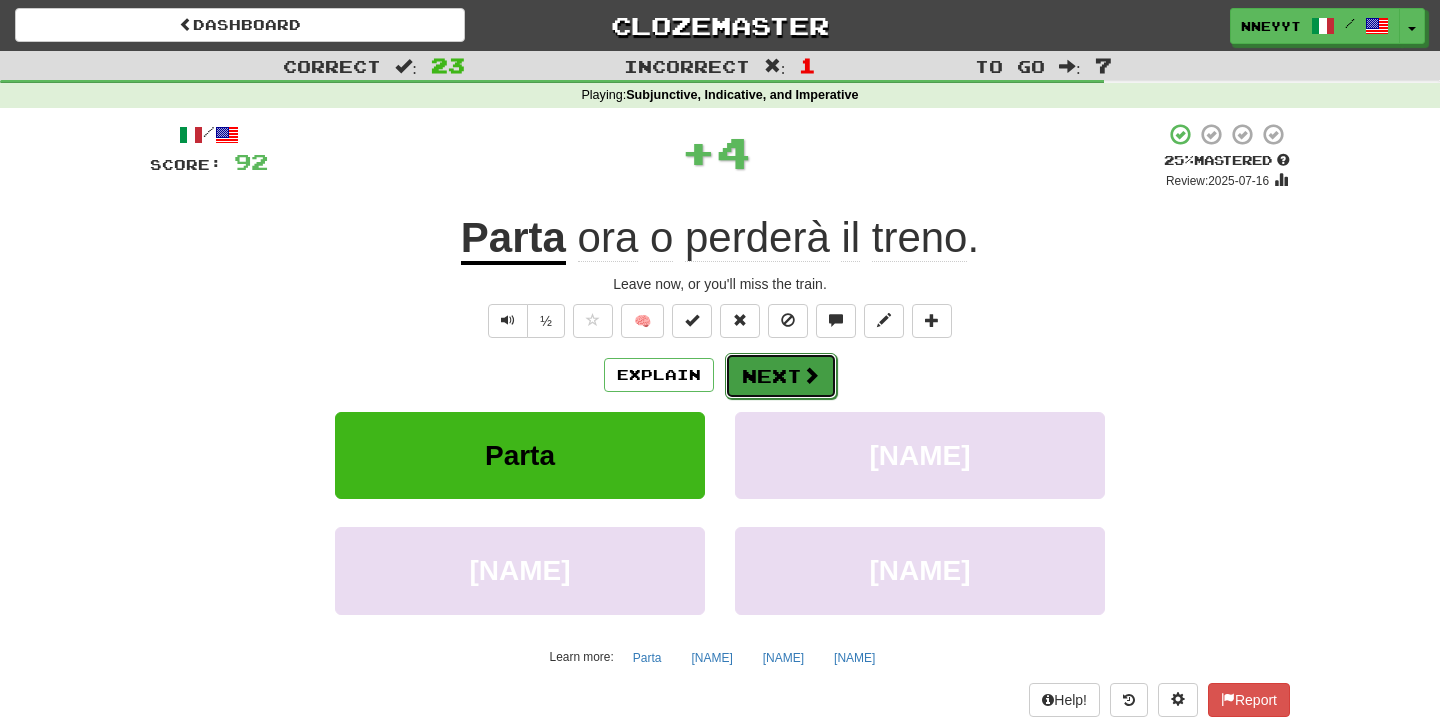 click on "Next" at bounding box center (781, 376) 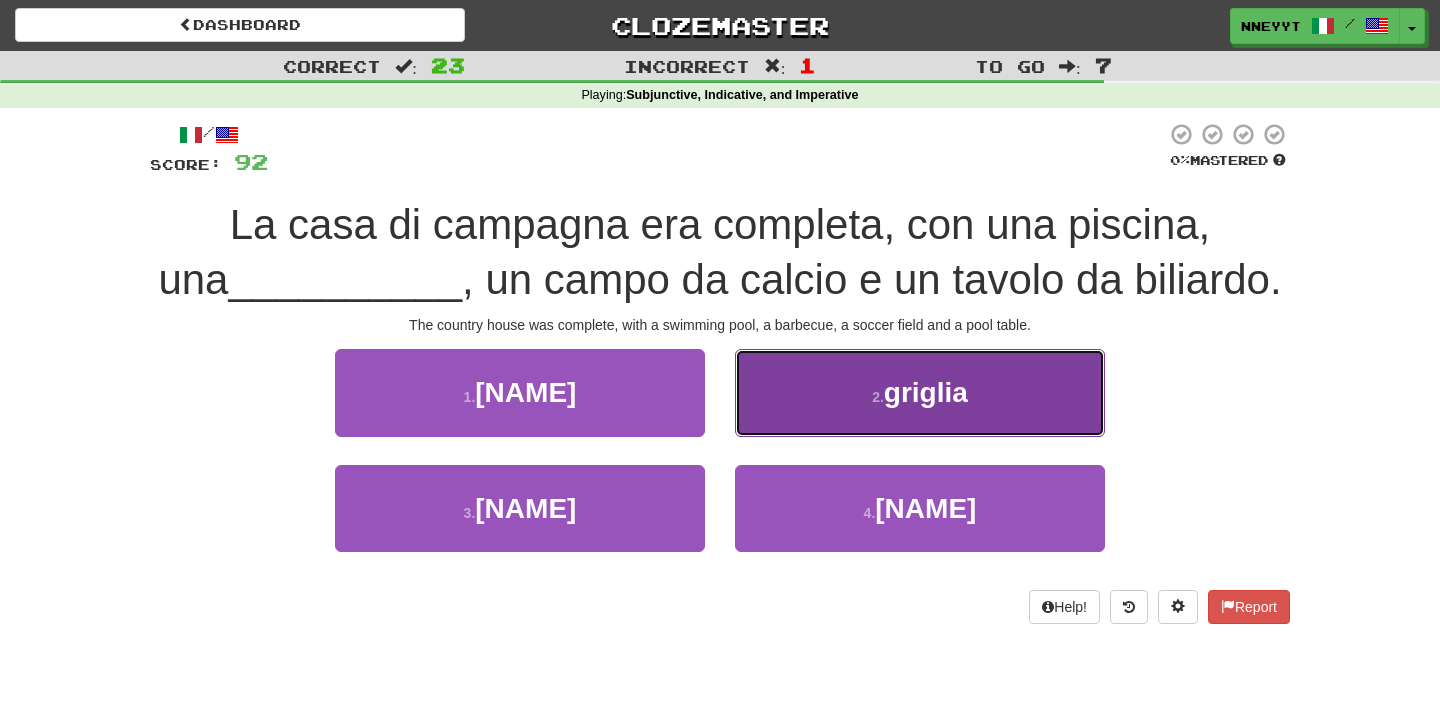 click on "[NUMBER] . [NAME]" at bounding box center [920, 392] 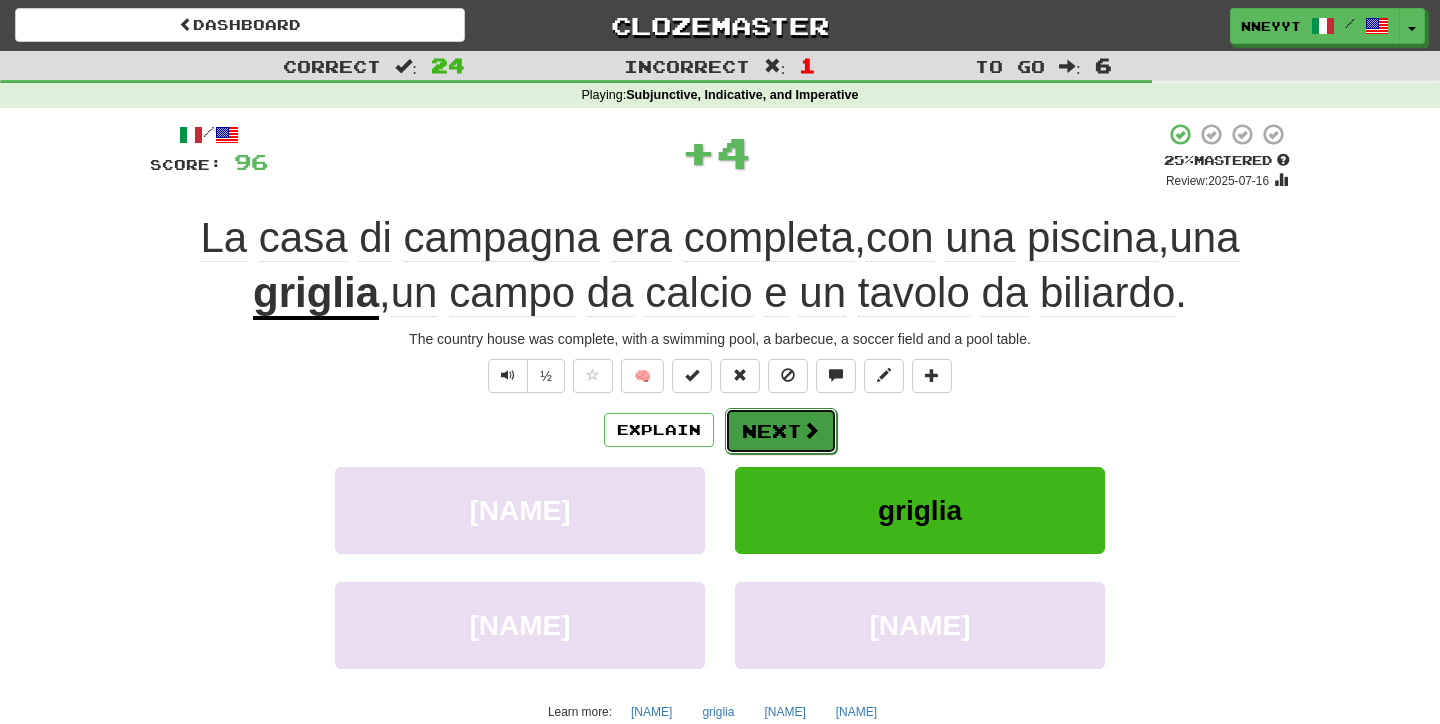click on "Next" at bounding box center [781, 431] 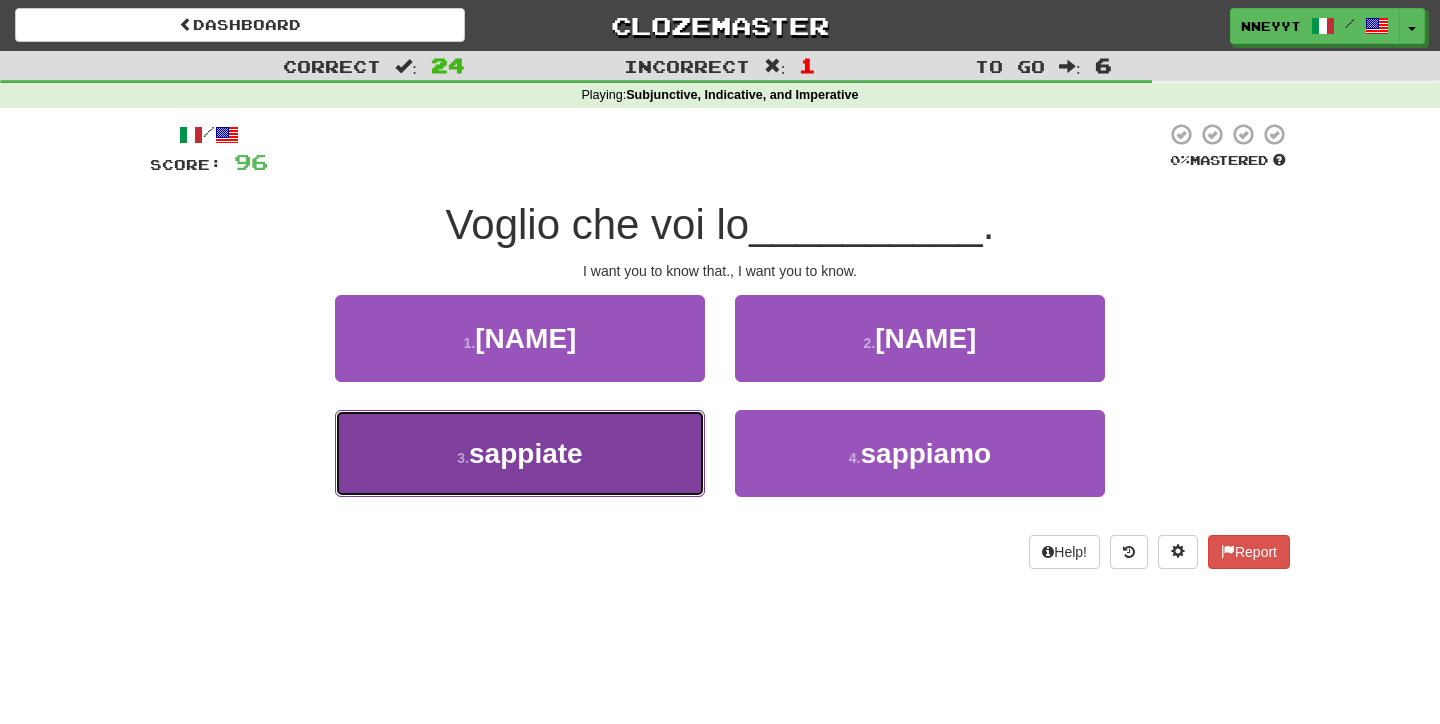click on "[NUMBER] . [NAME]" at bounding box center (520, 453) 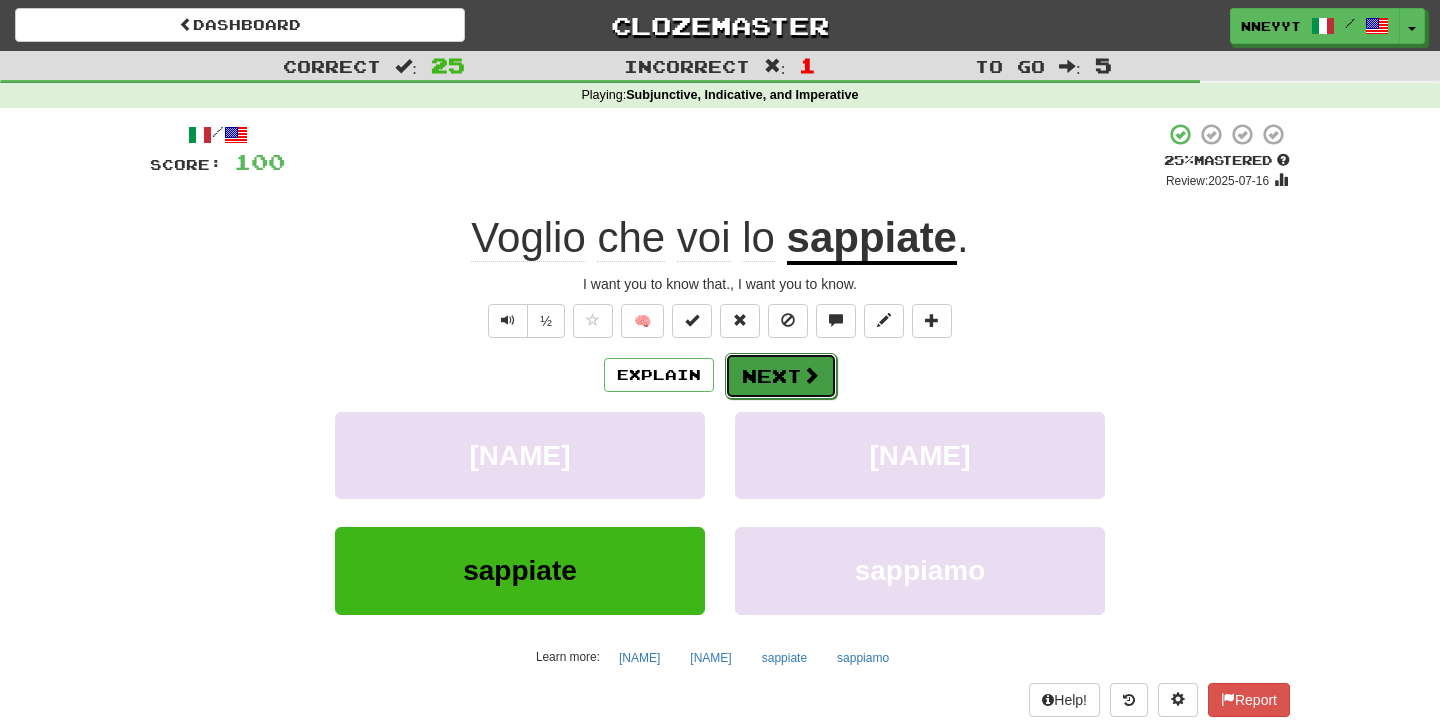 click on "Next" at bounding box center [781, 376] 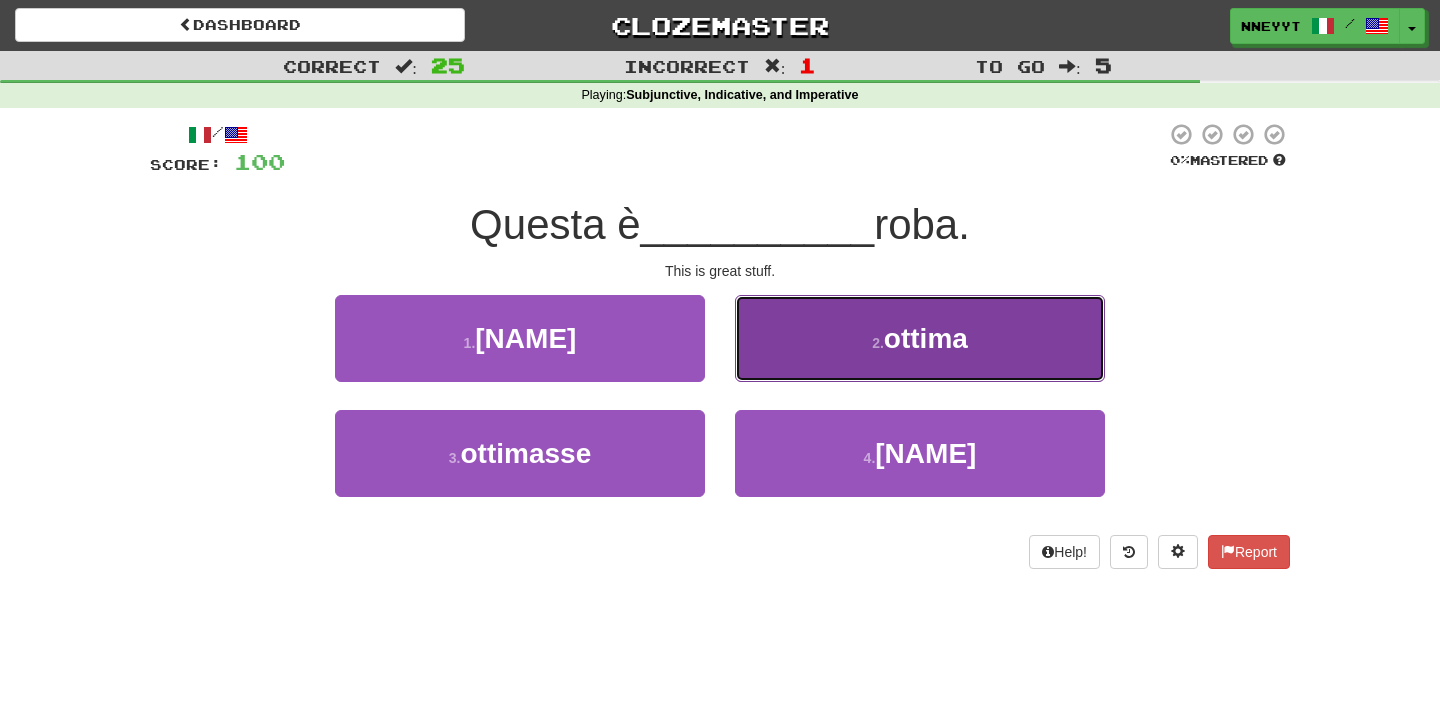 click on "[NUMBER] . [NAME]" at bounding box center [920, 338] 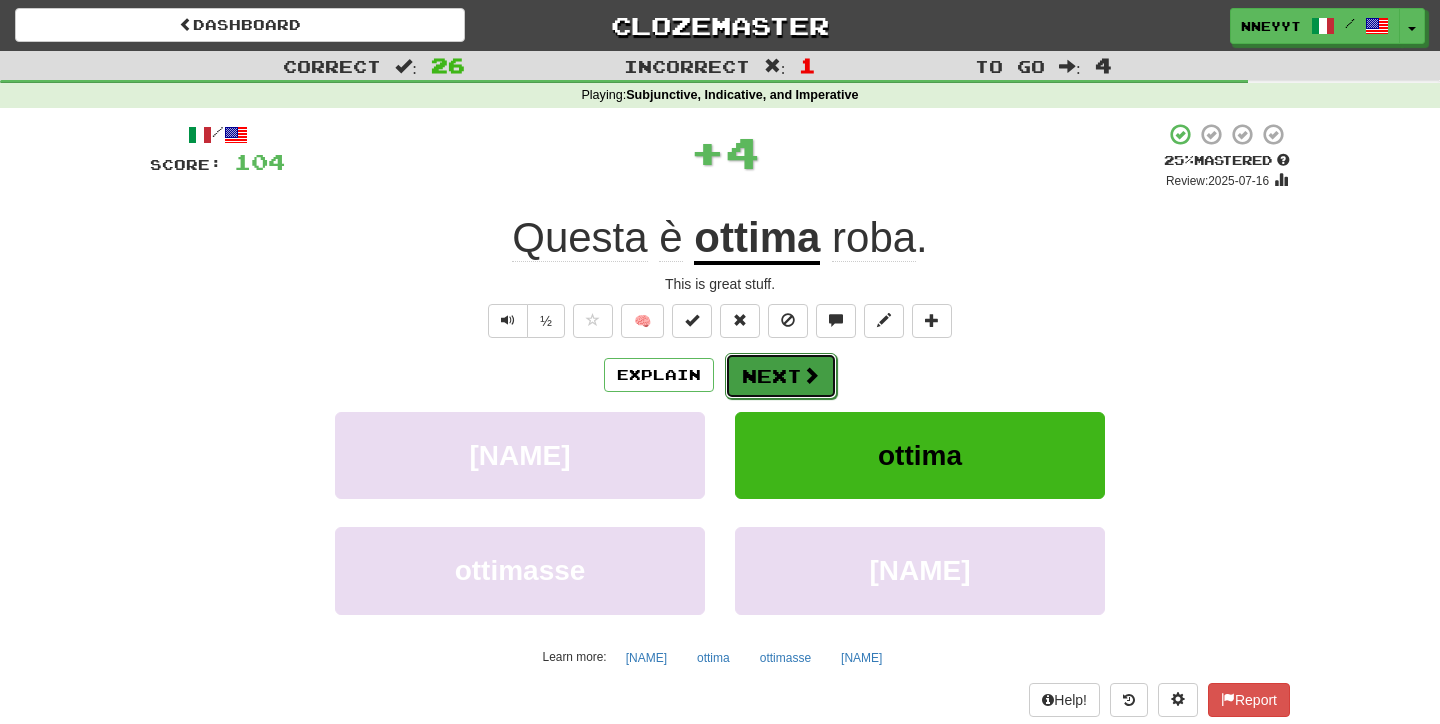 click on "Next" at bounding box center (781, 376) 